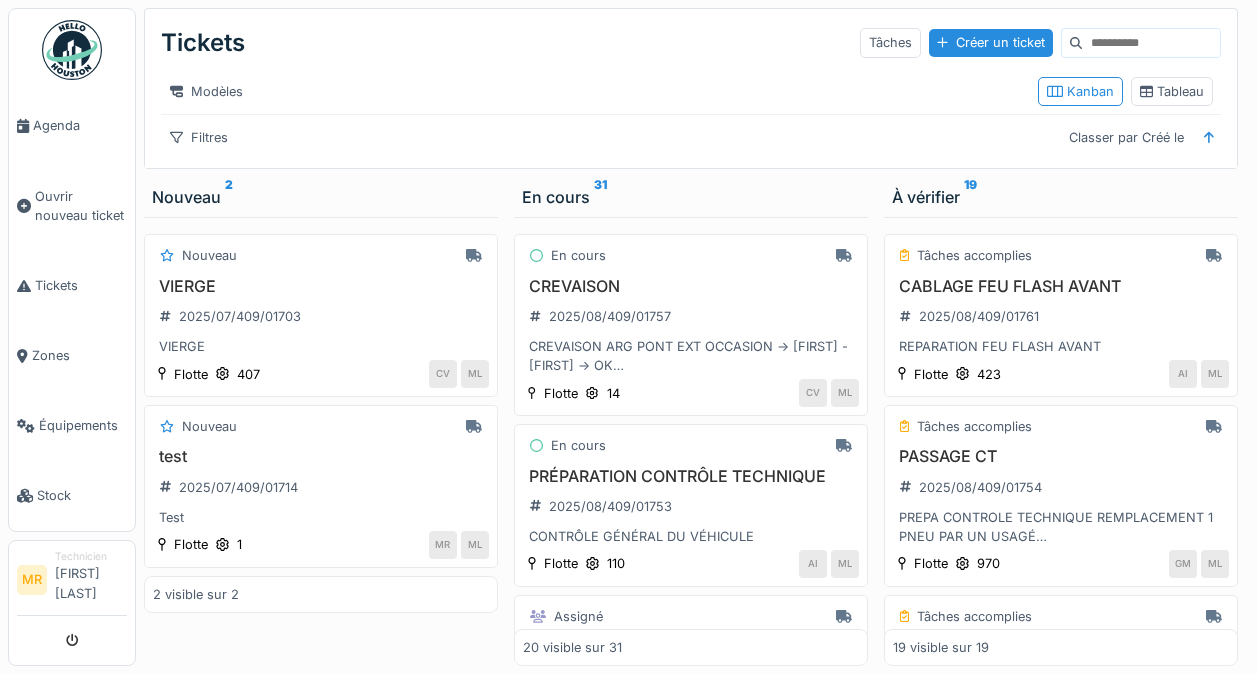 scroll, scrollTop: 0, scrollLeft: 0, axis: both 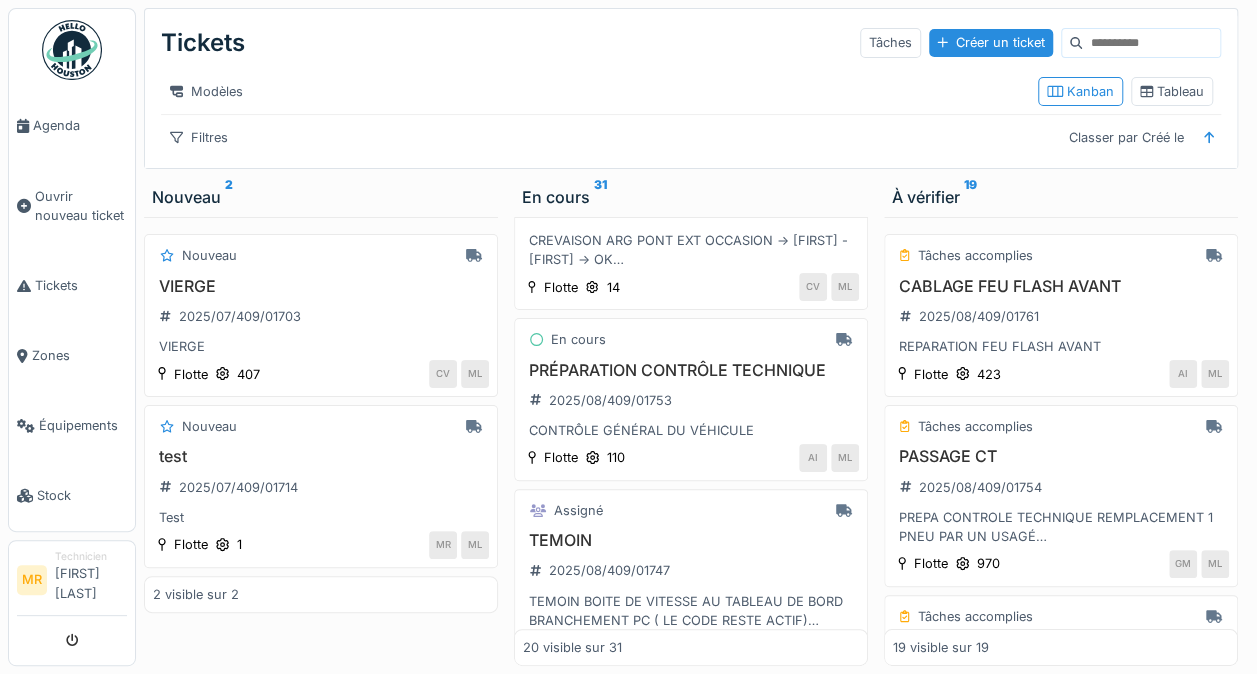 click on "PRÉPARATION CONTRÔLE TECHNIQUE" at bounding box center [691, 370] 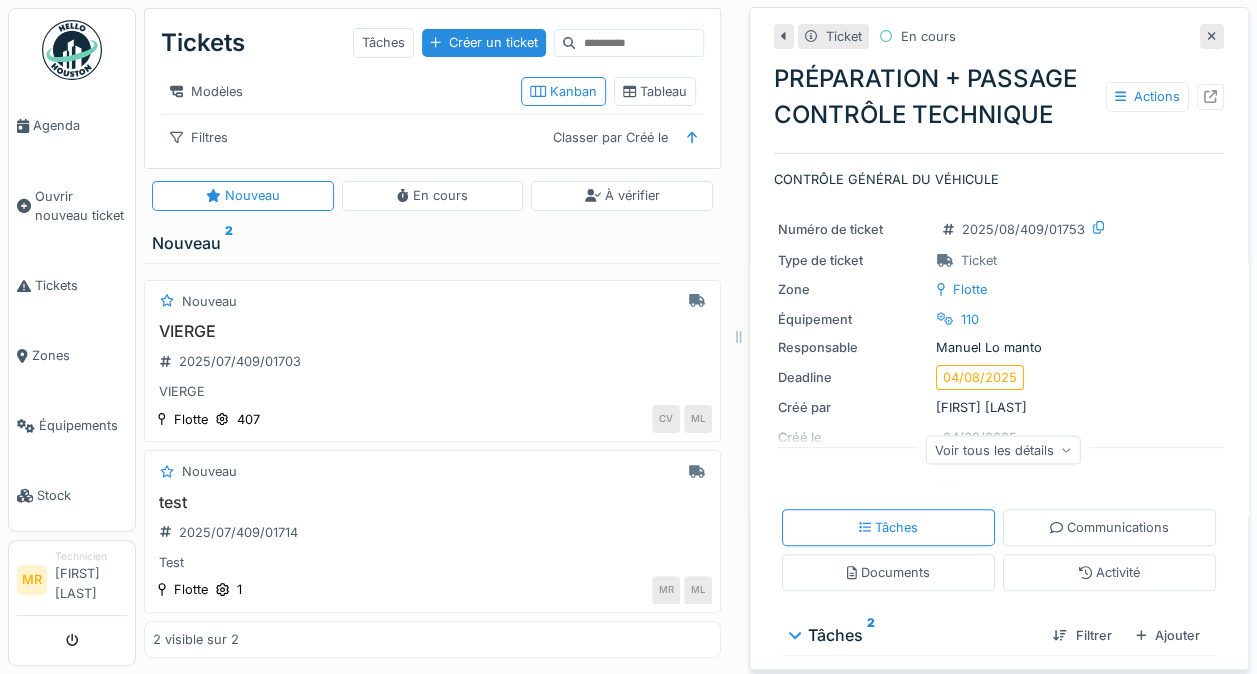click at bounding box center (1210, 96) 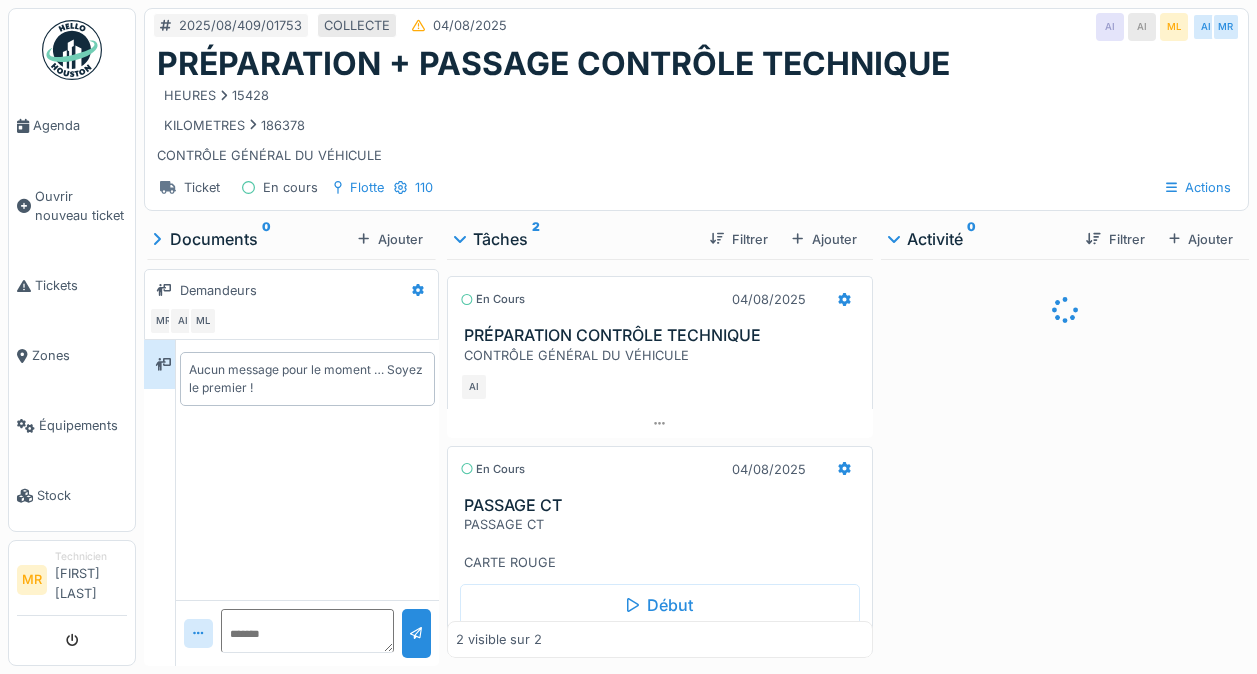 scroll, scrollTop: 0, scrollLeft: 0, axis: both 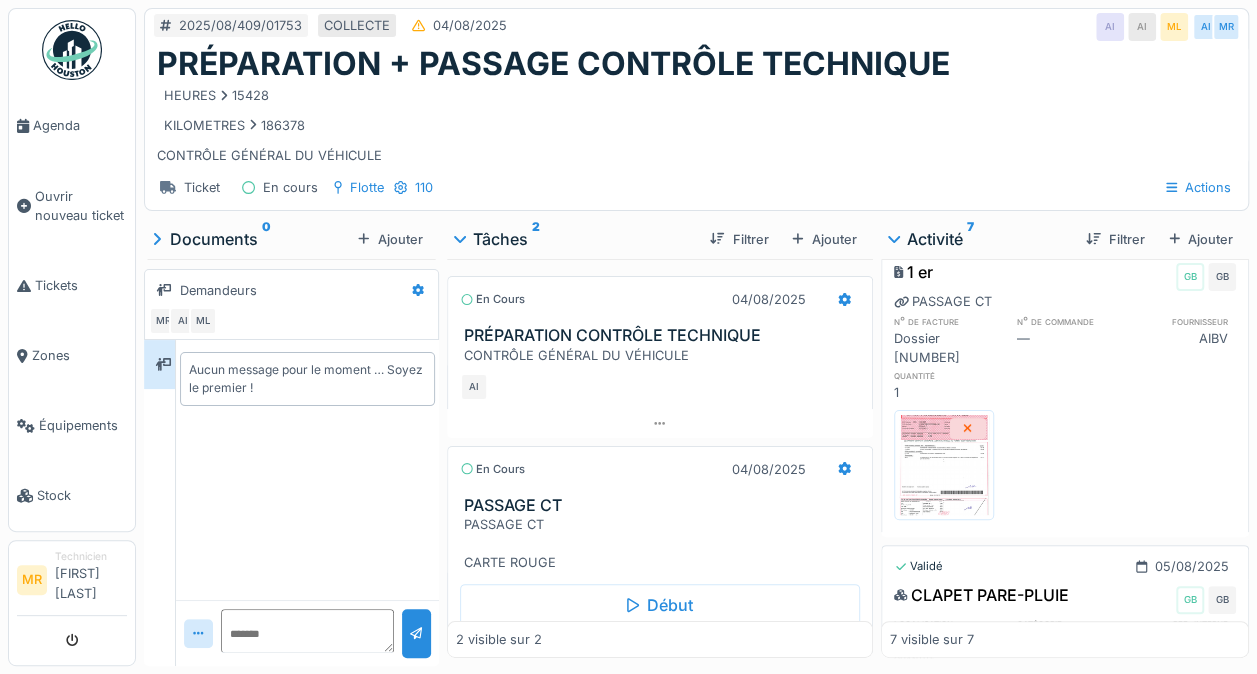 click at bounding box center [1065, 465] 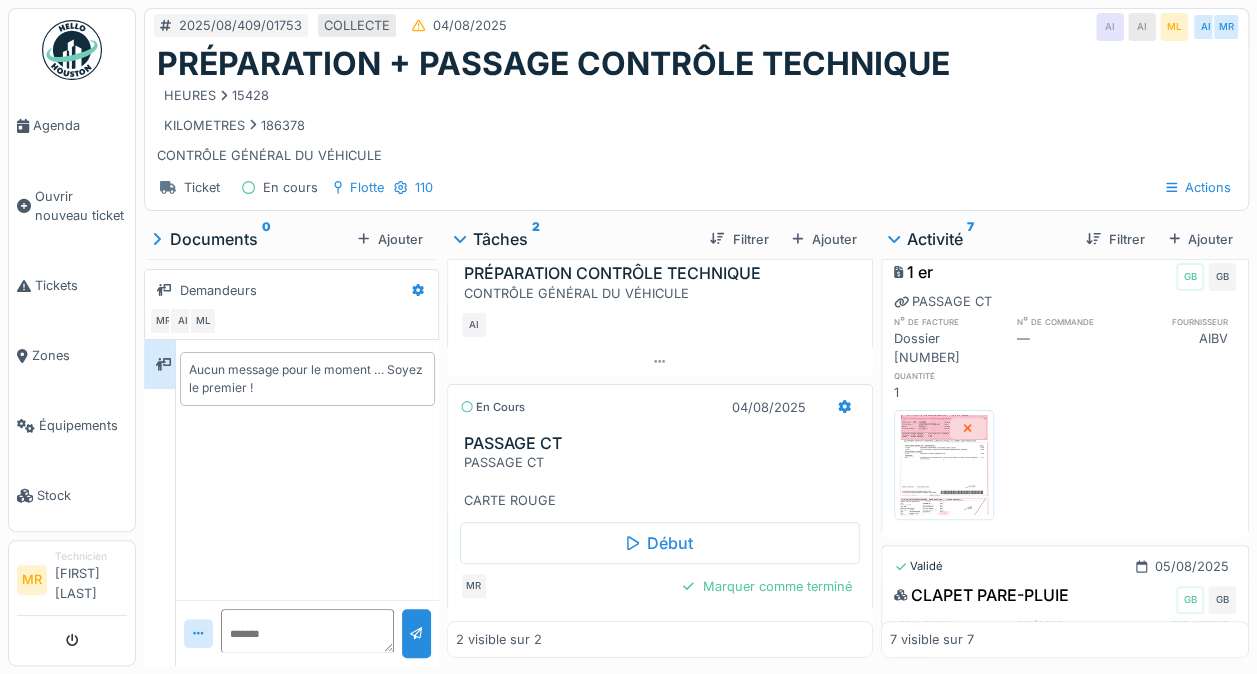 scroll, scrollTop: 81, scrollLeft: 0, axis: vertical 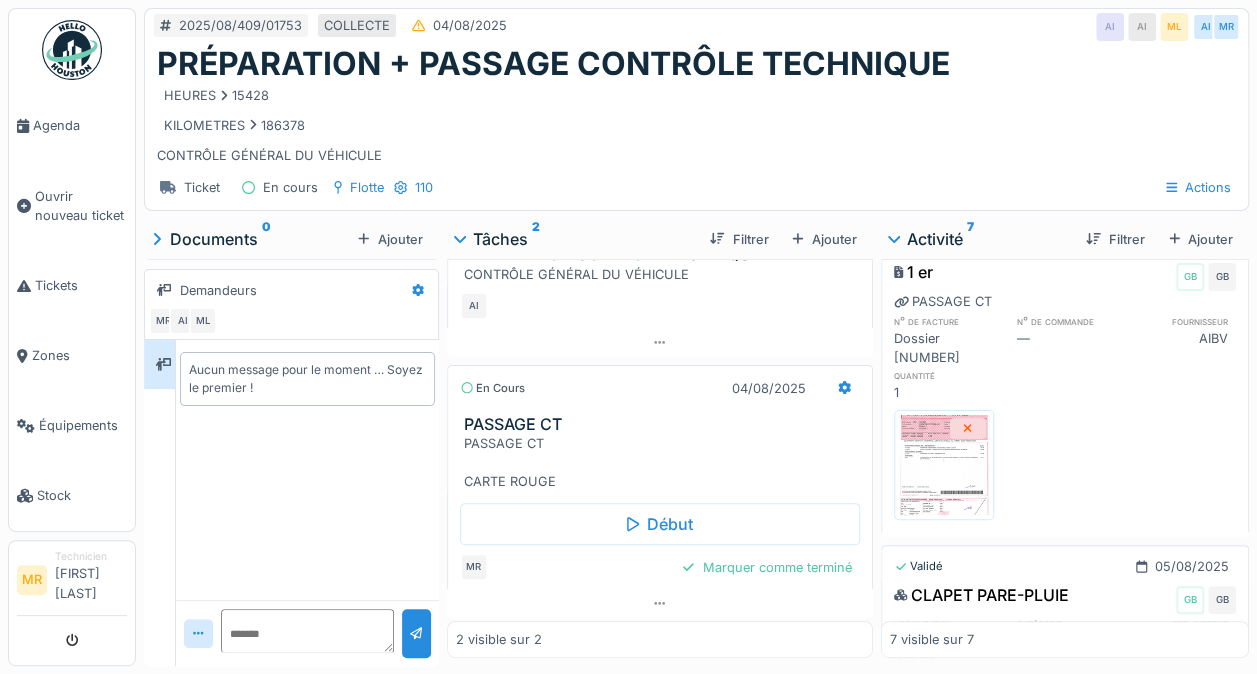 click 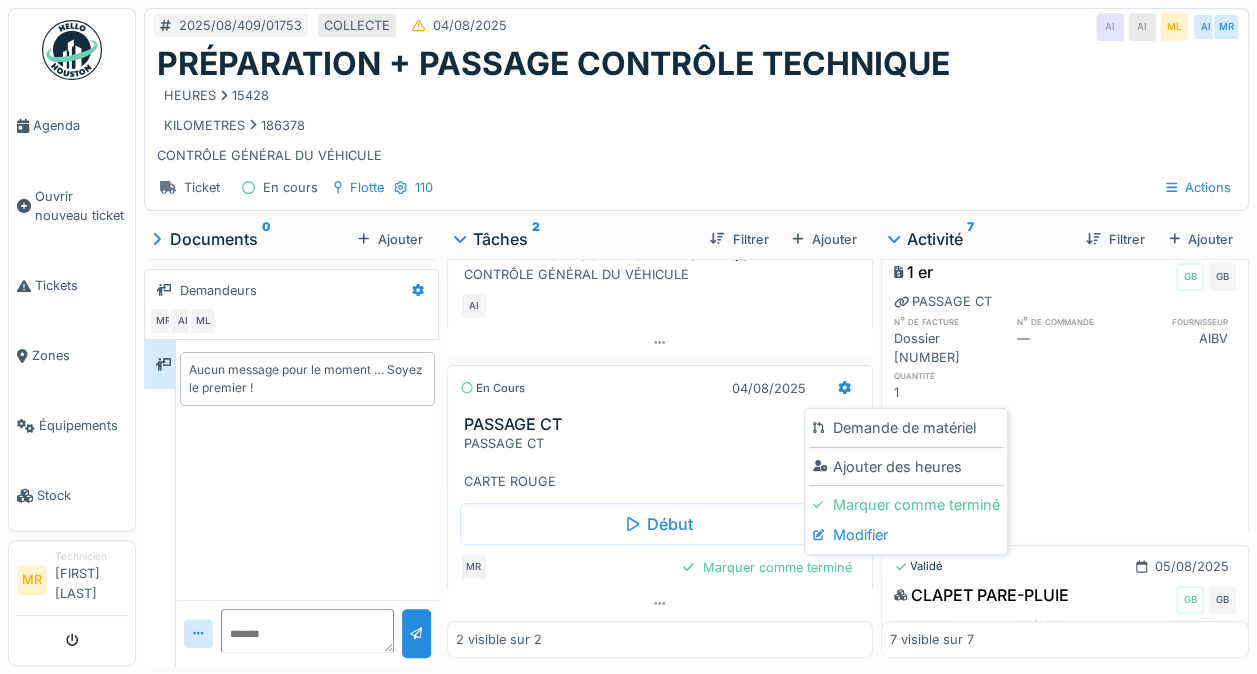 click on "Modifier" at bounding box center [906, 535] 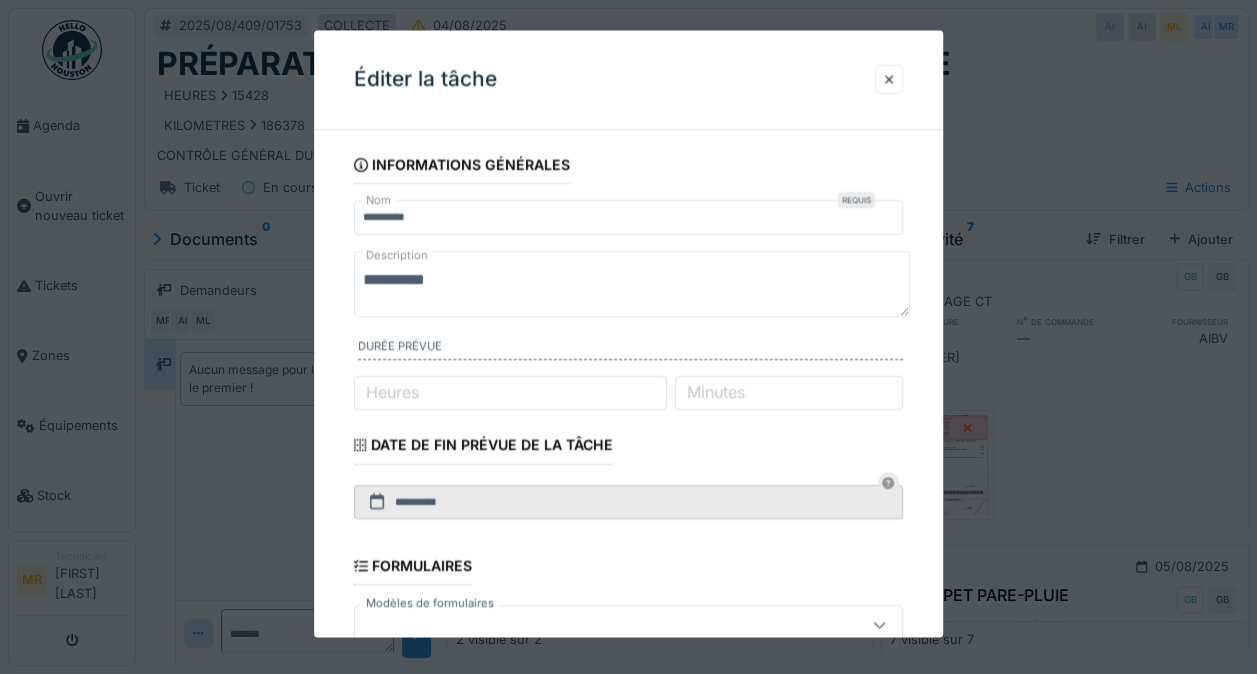 click on "**********" at bounding box center [632, 284] 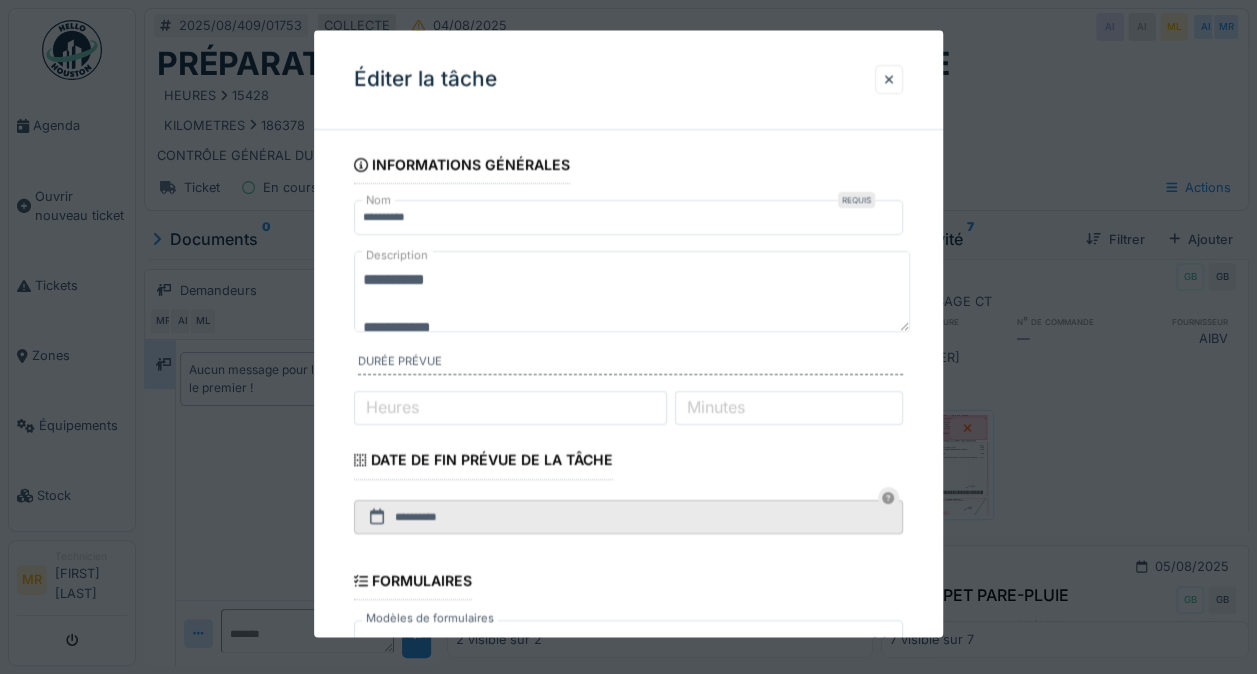 scroll, scrollTop: 5, scrollLeft: 0, axis: vertical 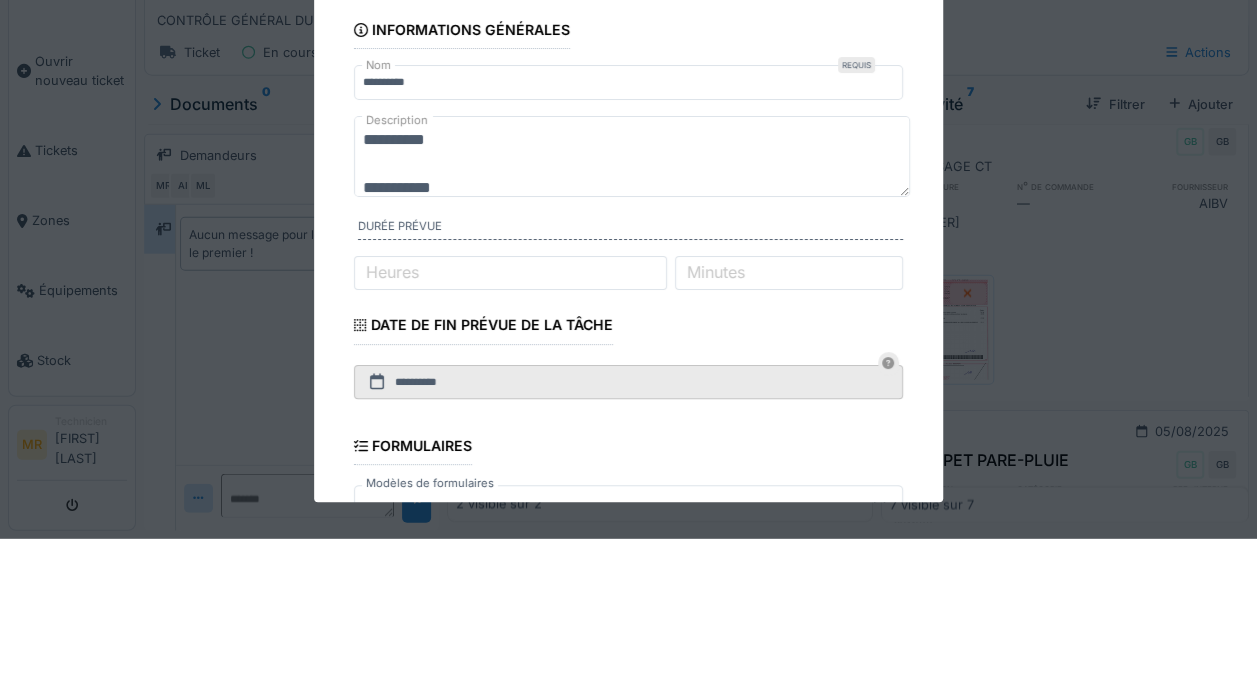 click on "**********" at bounding box center (632, 291) 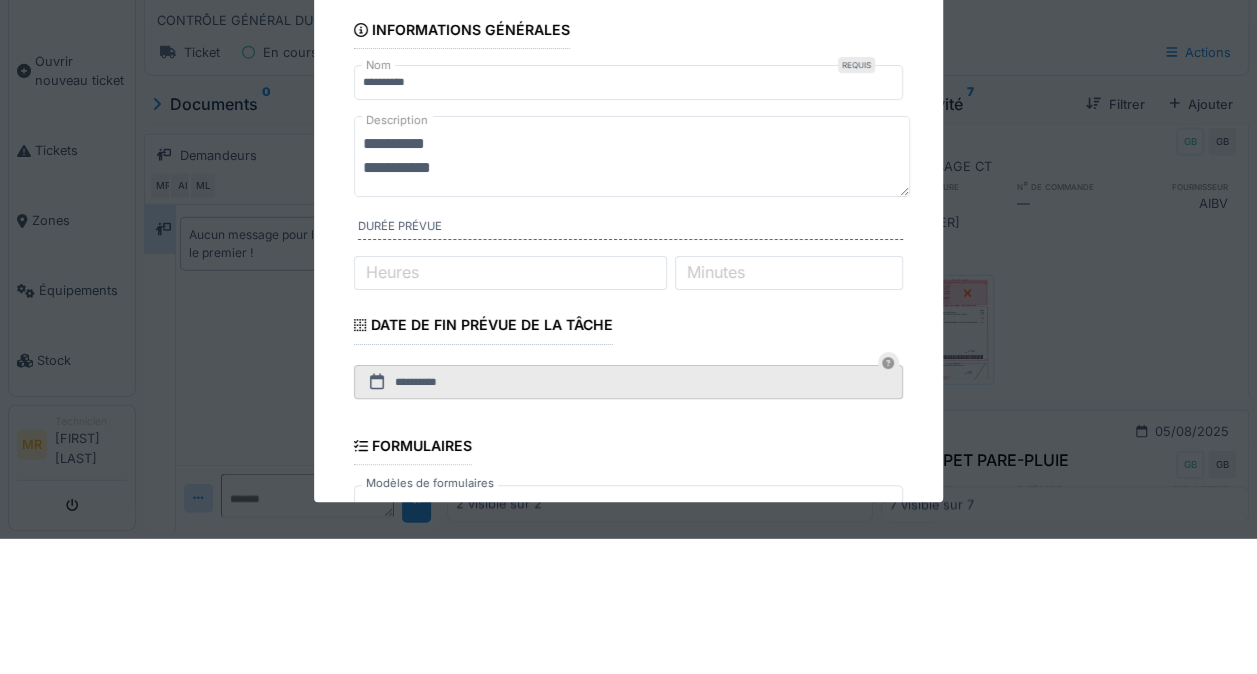 scroll, scrollTop: 0, scrollLeft: 0, axis: both 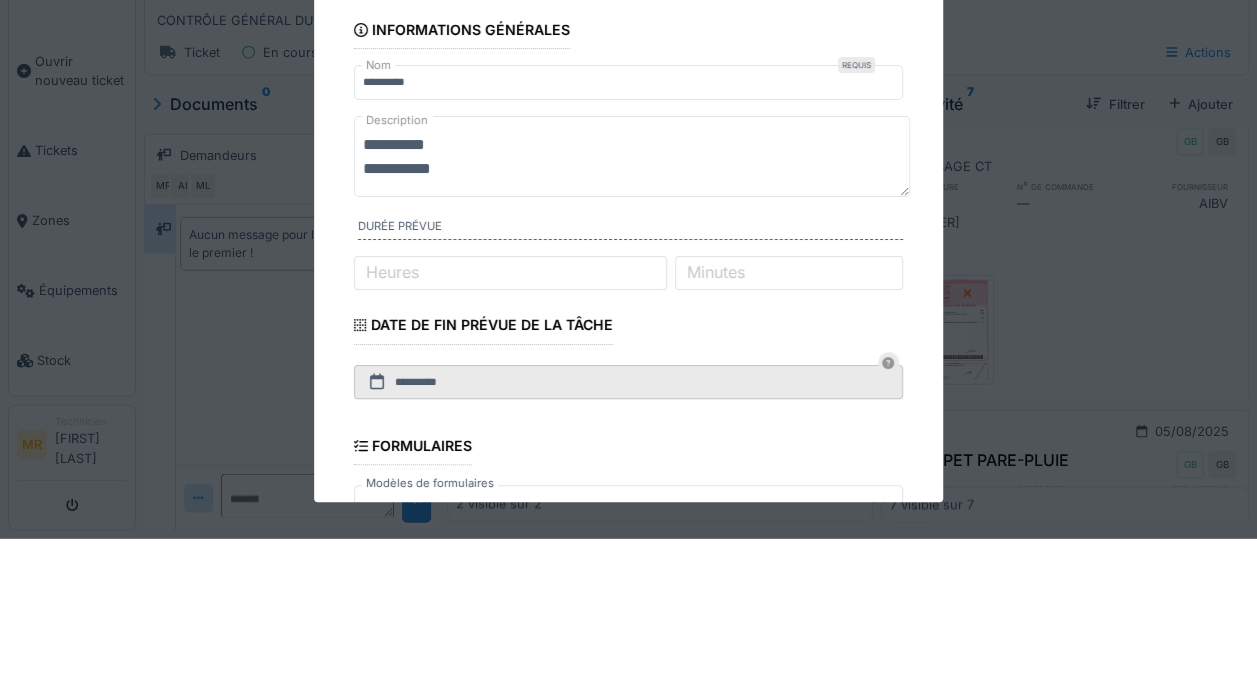 click on "**********" at bounding box center [632, 291] 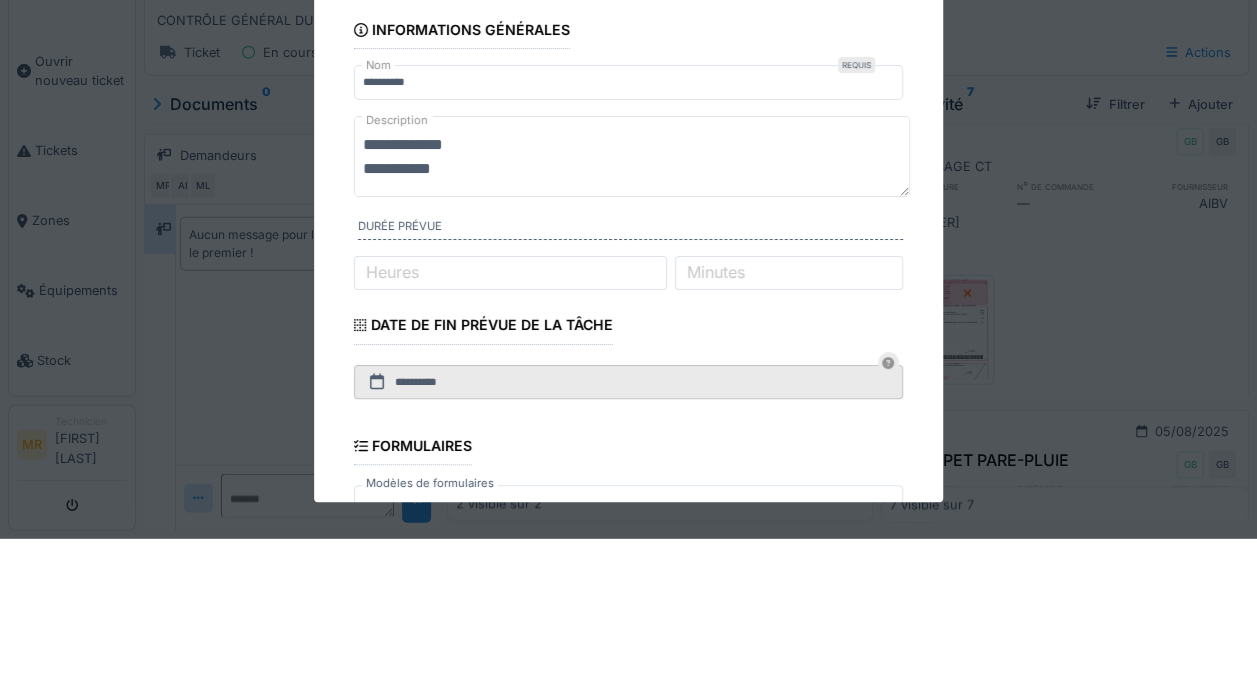 click on "**********" at bounding box center (632, 291) 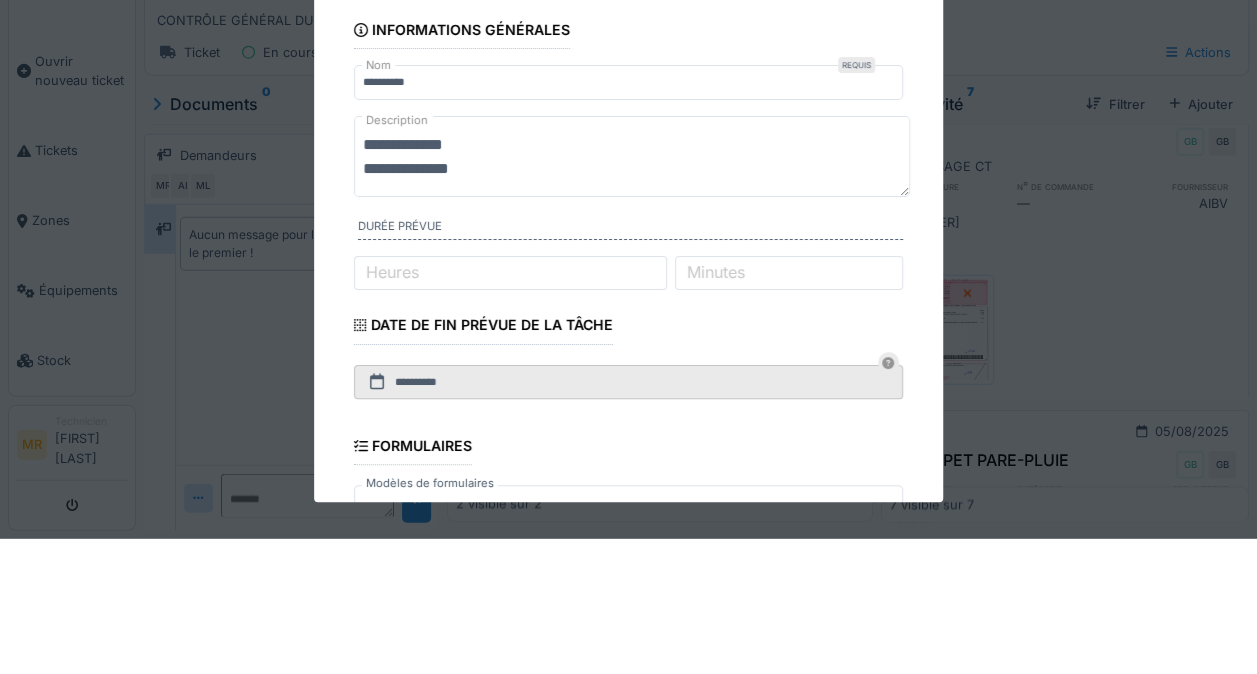 click on "**********" at bounding box center [632, 291] 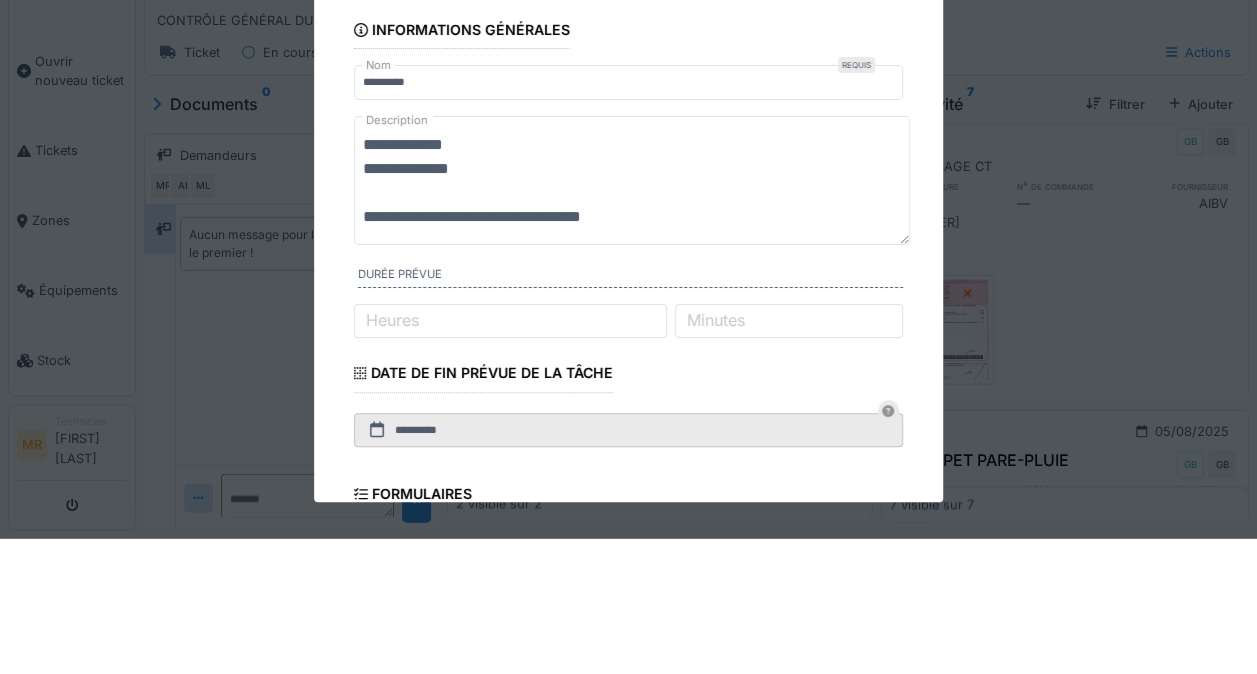 scroll, scrollTop: 0, scrollLeft: 0, axis: both 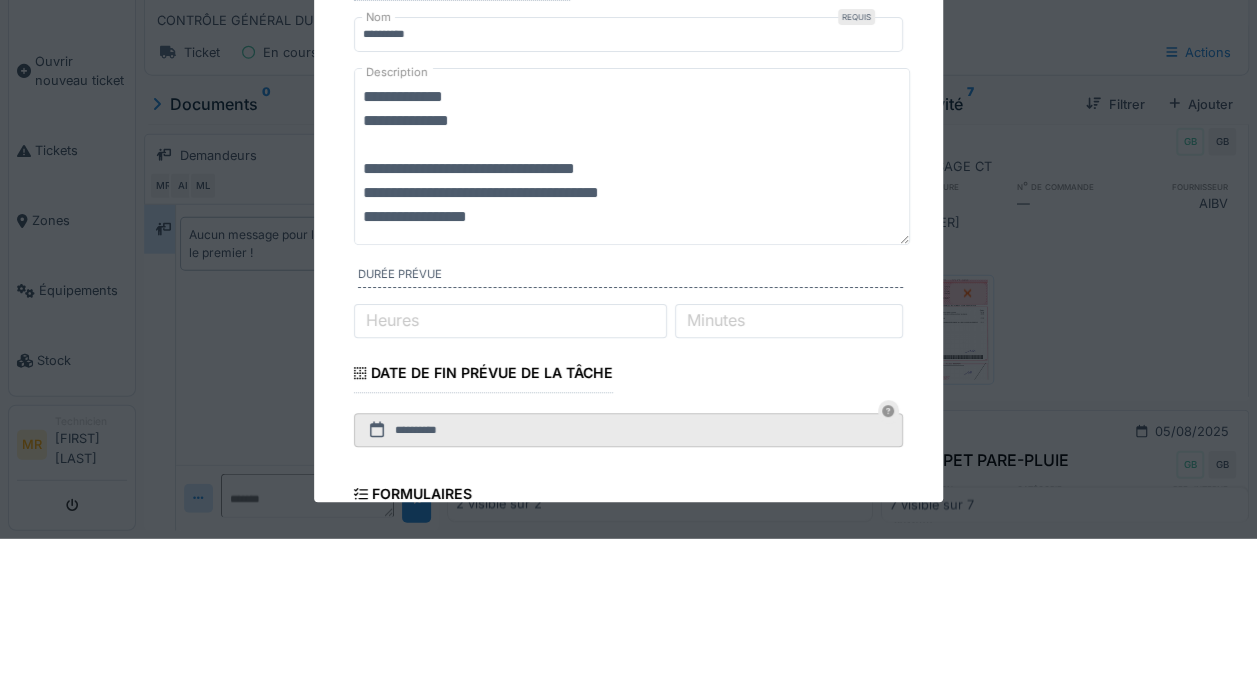 click on "**********" at bounding box center (632, 291) 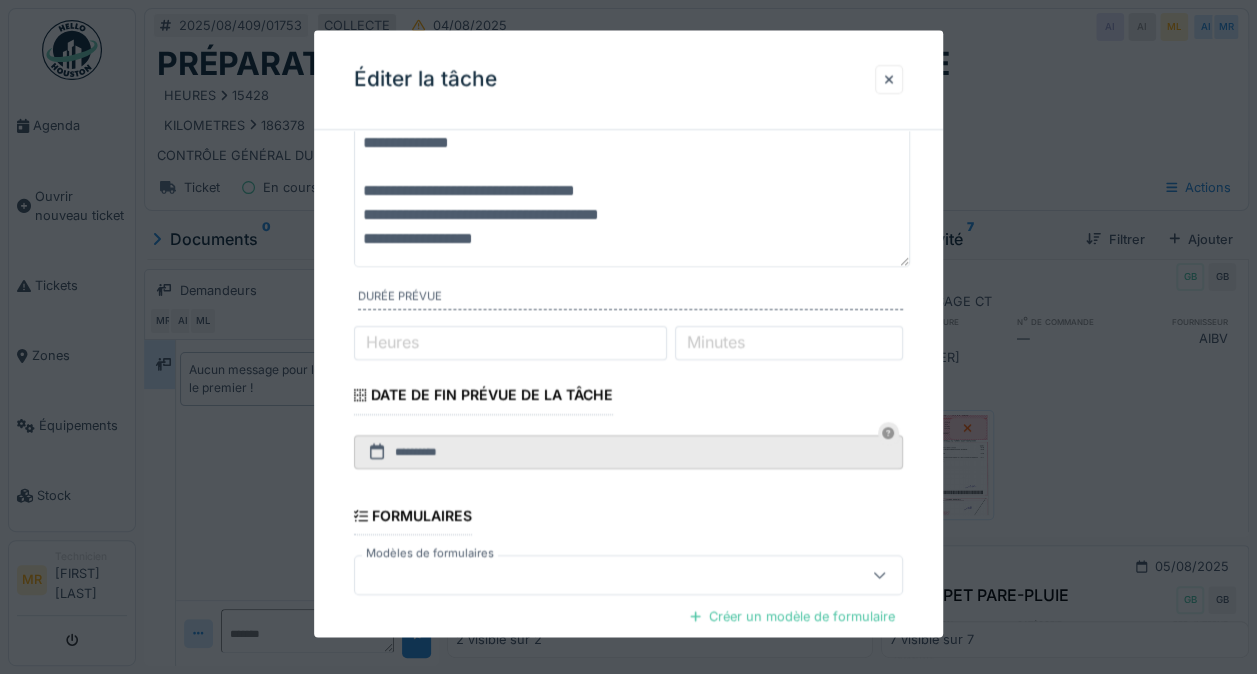 scroll, scrollTop: 168, scrollLeft: 0, axis: vertical 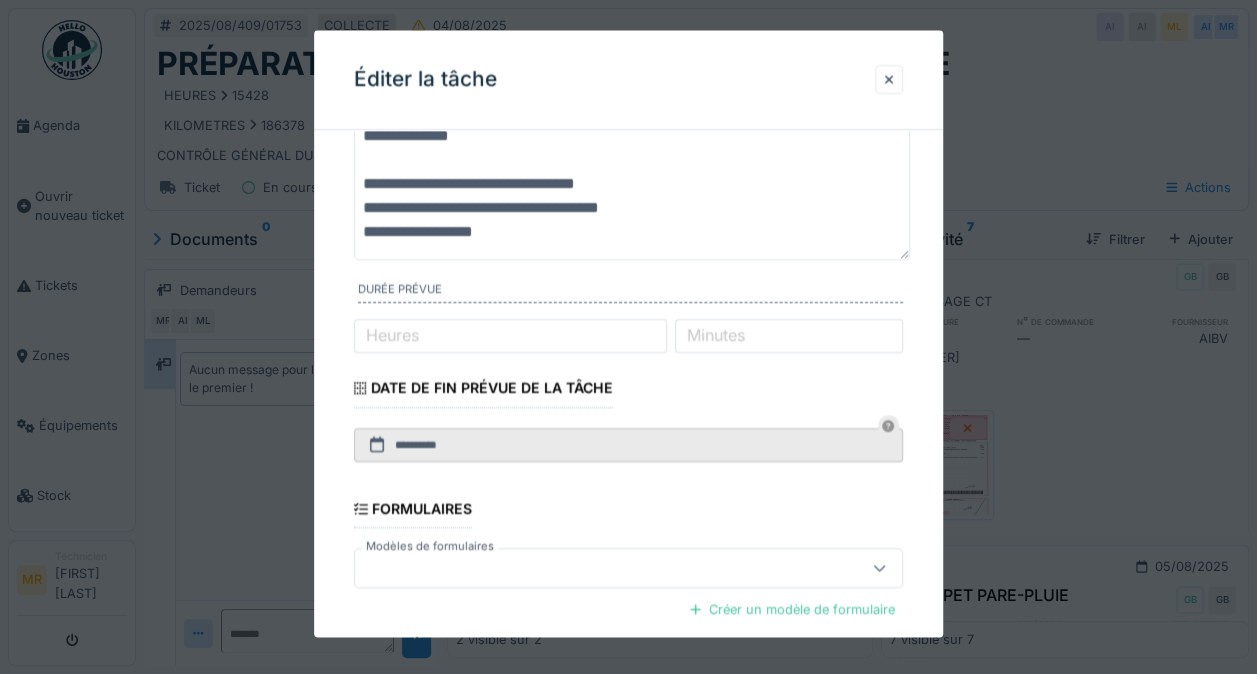 type on "**********" 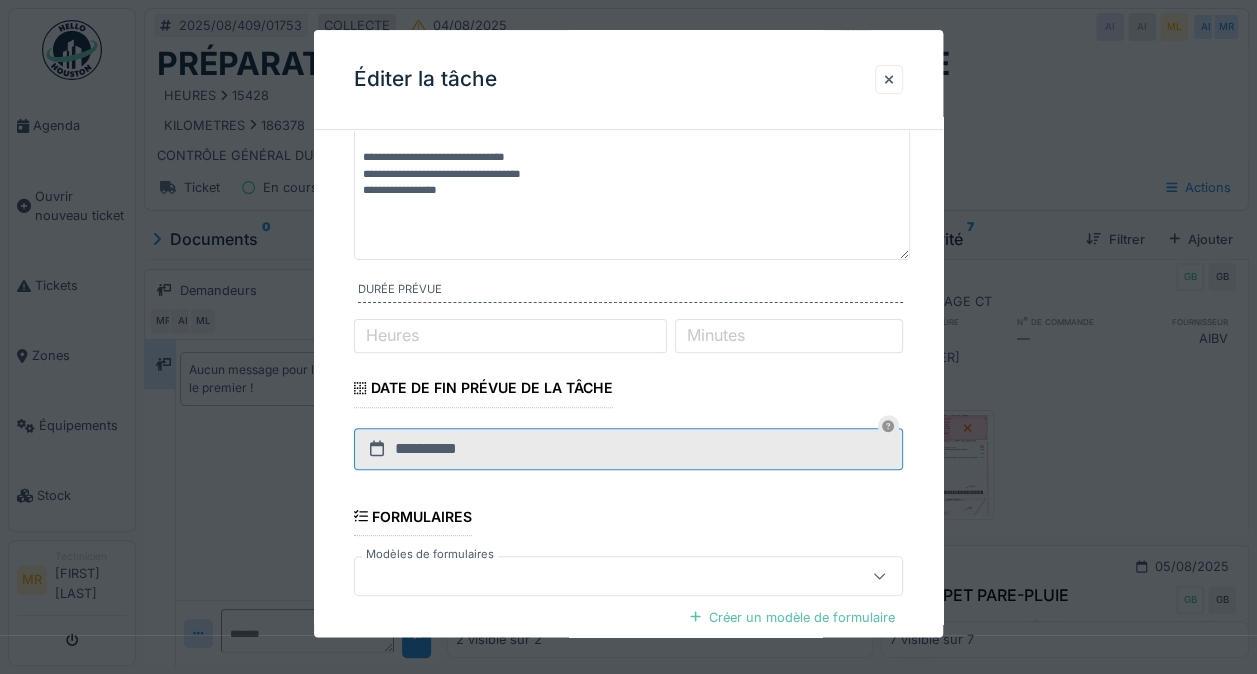 click on "**********" at bounding box center [628, 449] 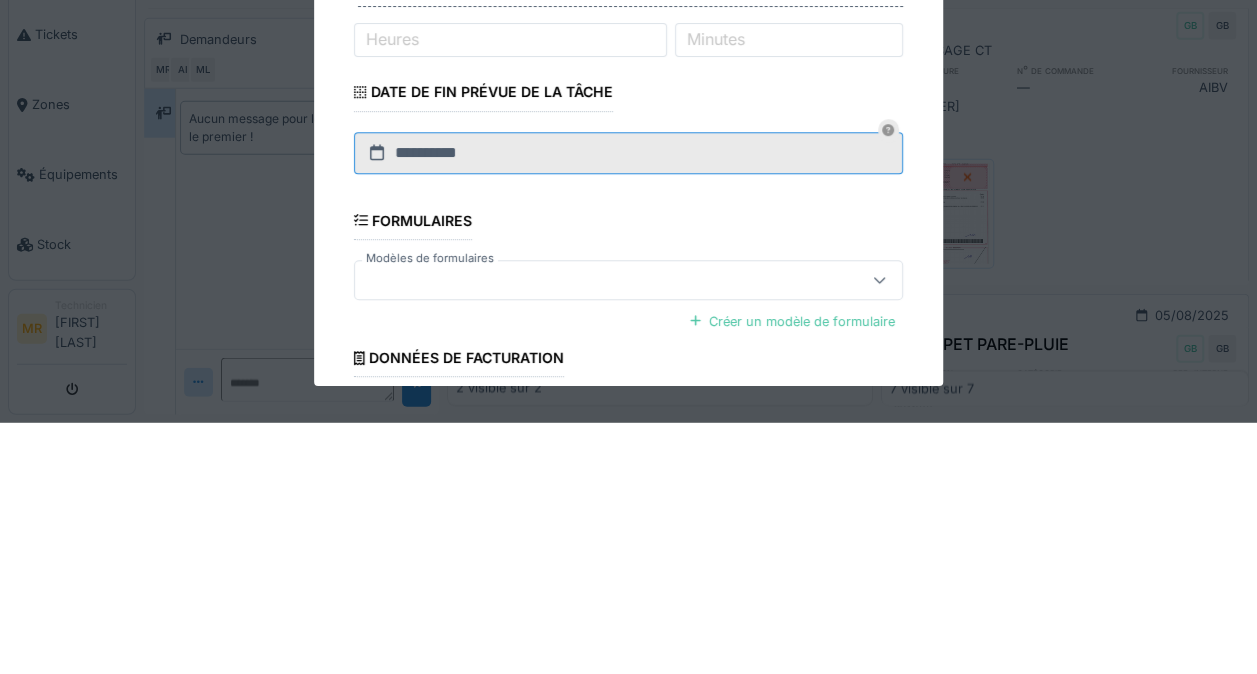 click on "**********" at bounding box center [628, 404] 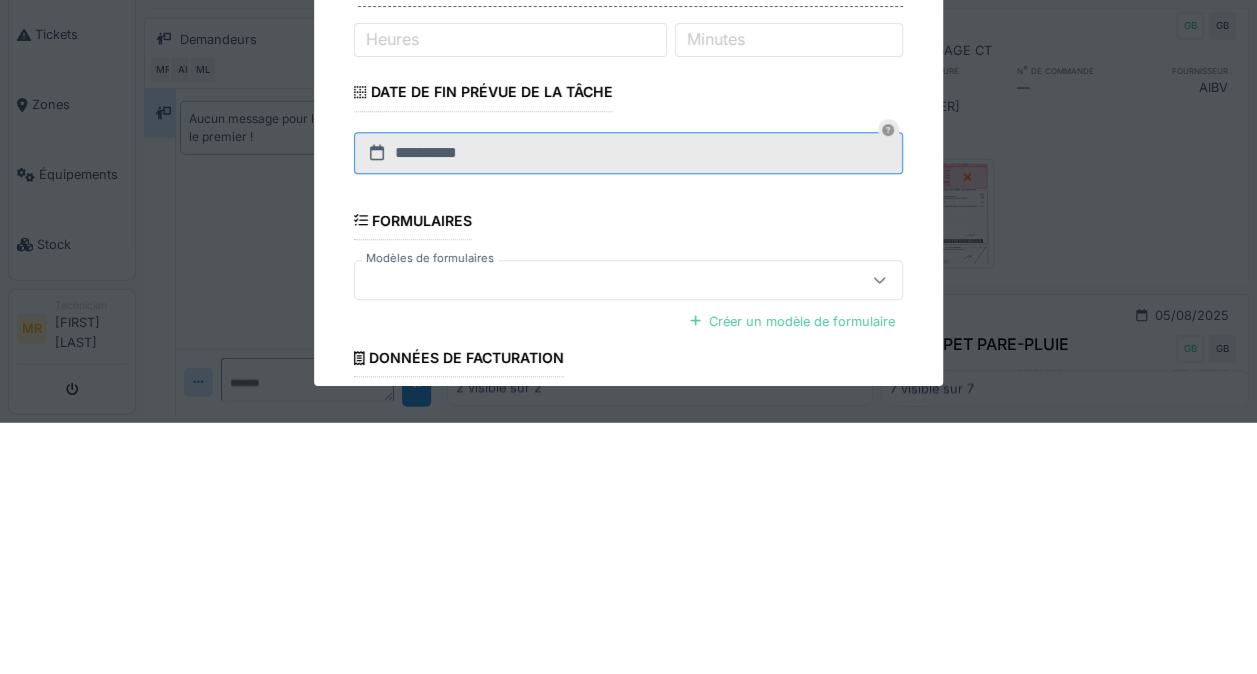 click on "**********" at bounding box center [628, 404] 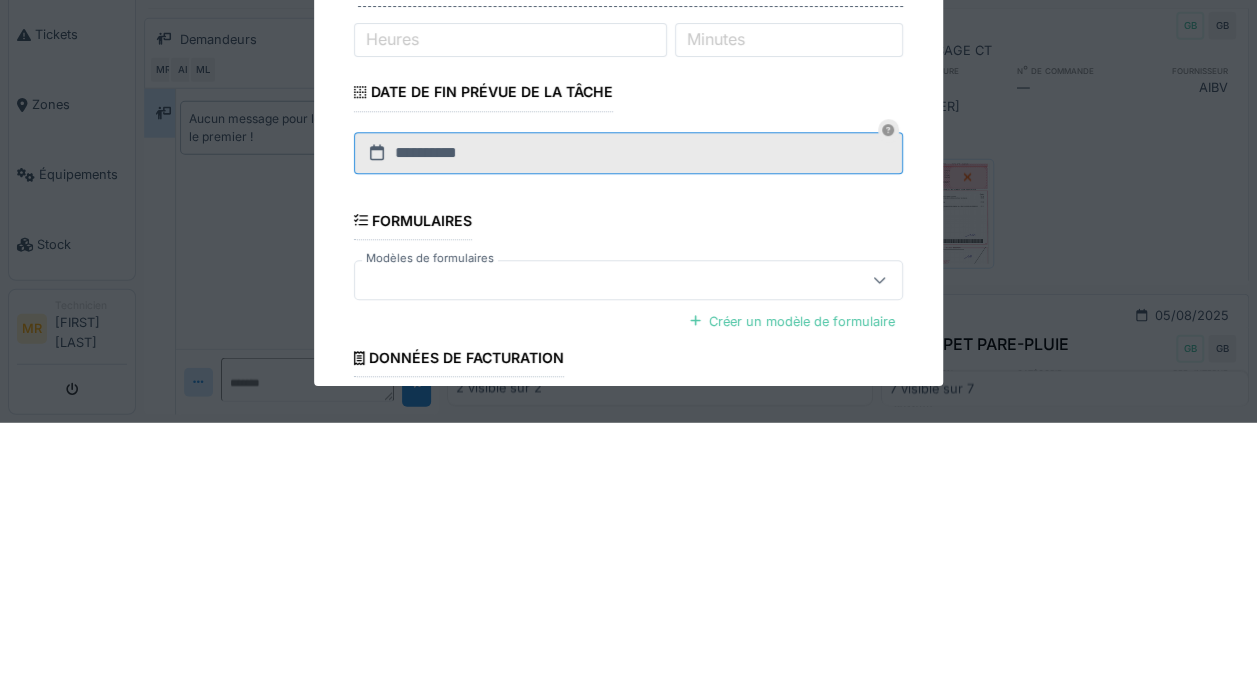 type on "**********" 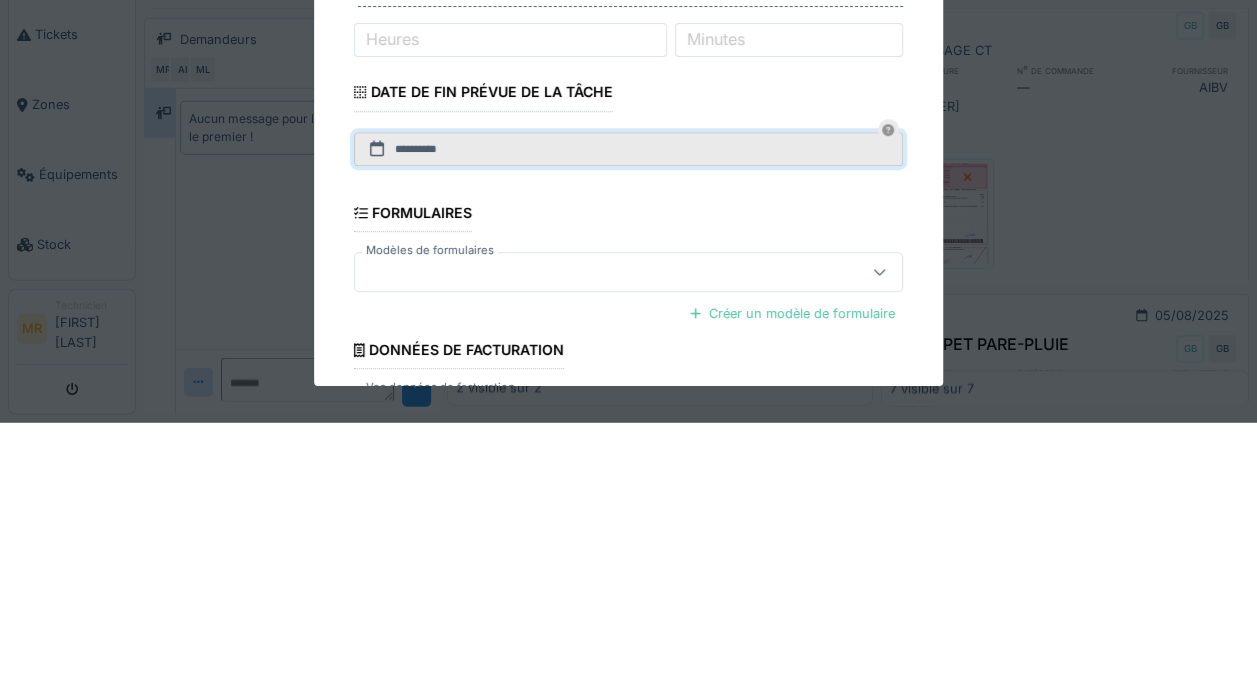 click on "**********" at bounding box center [628, 366] 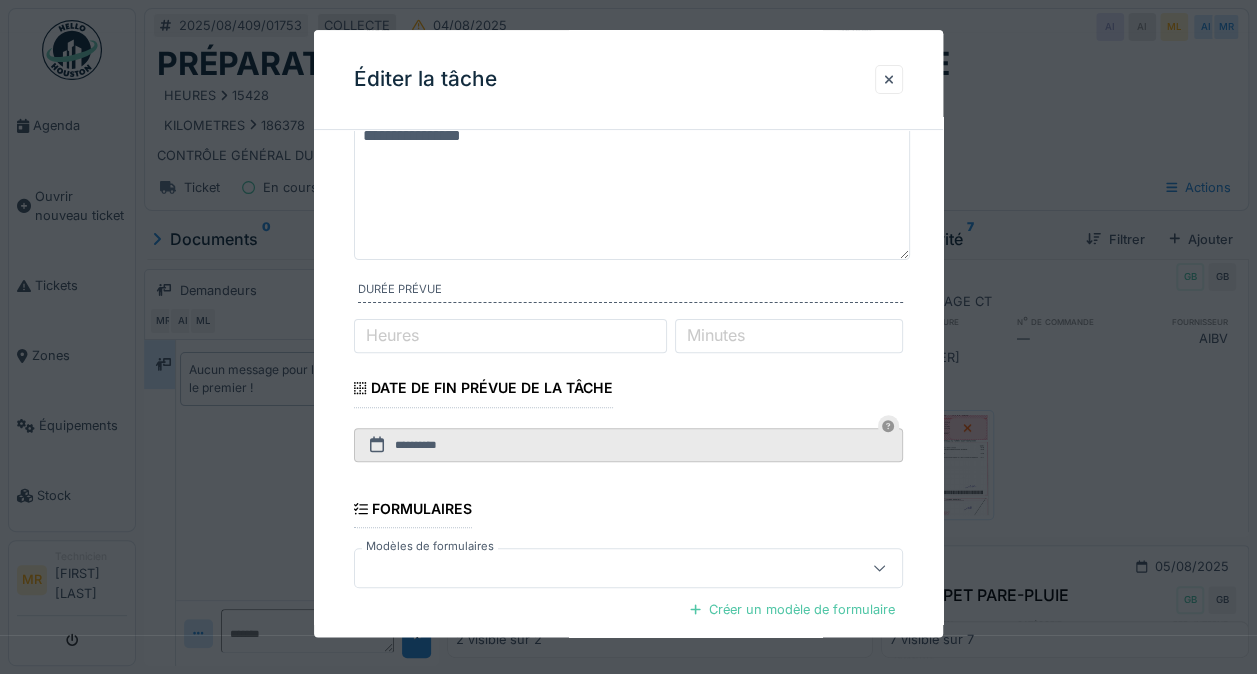 click on "**********" at bounding box center (632, 171) 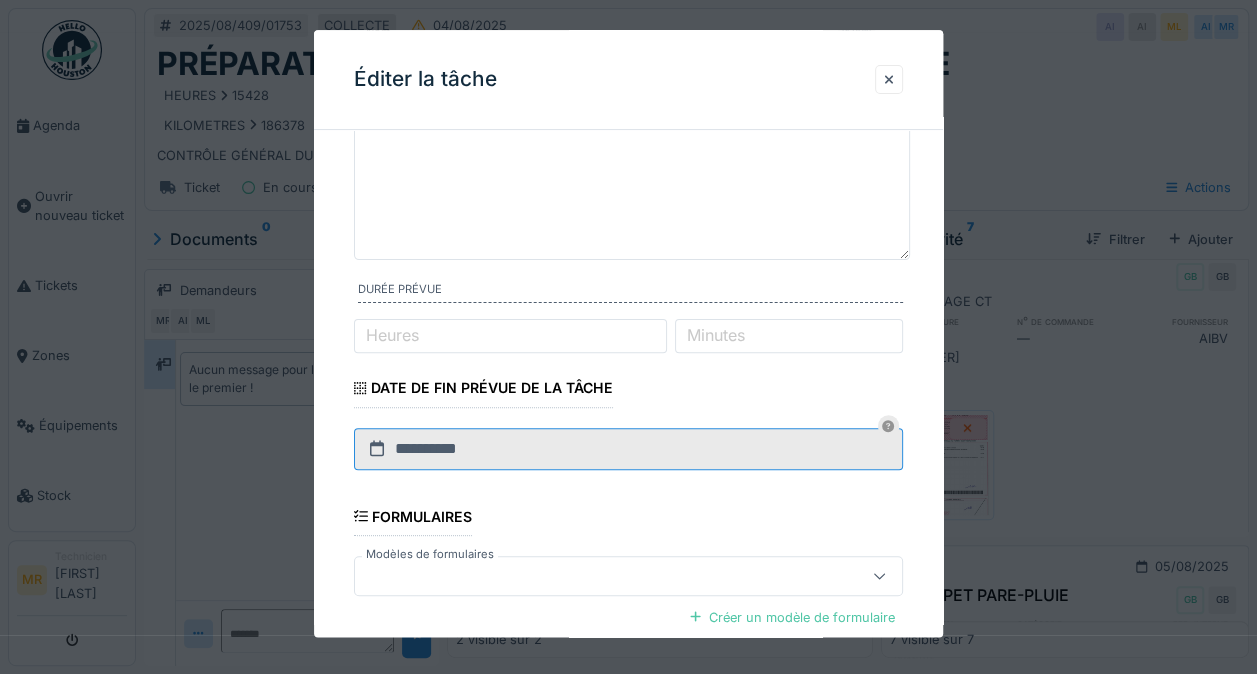 click on "**********" at bounding box center (628, 449) 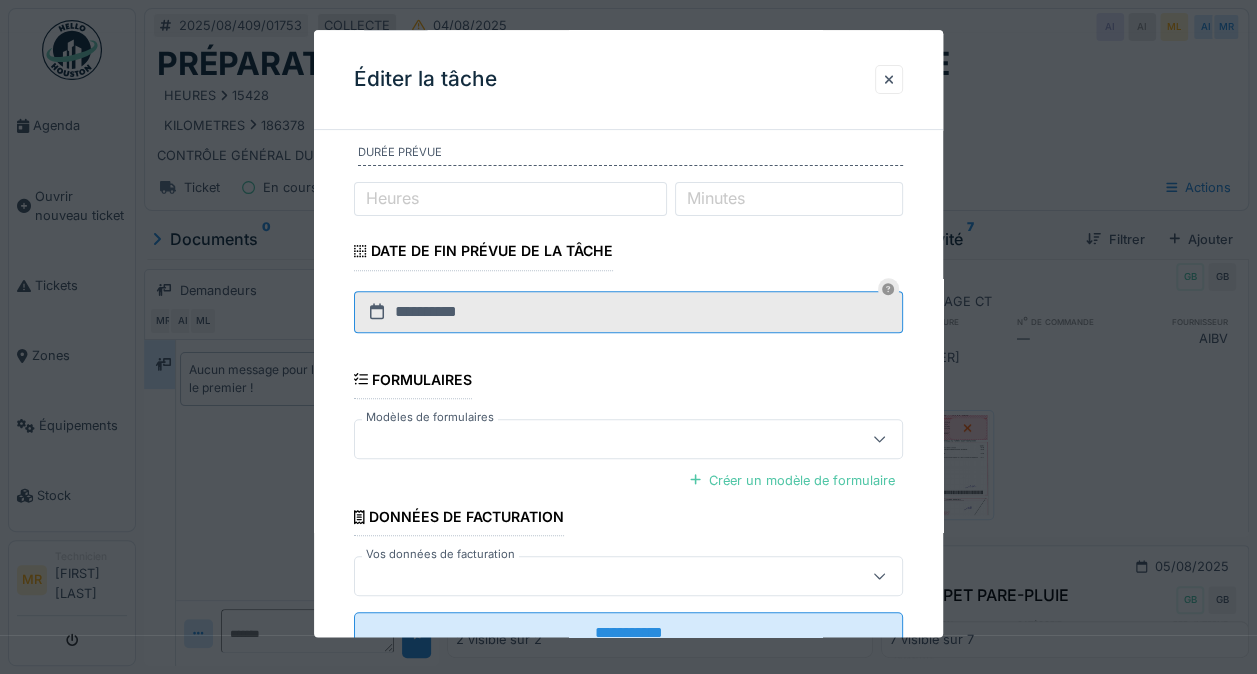scroll, scrollTop: 329, scrollLeft: 0, axis: vertical 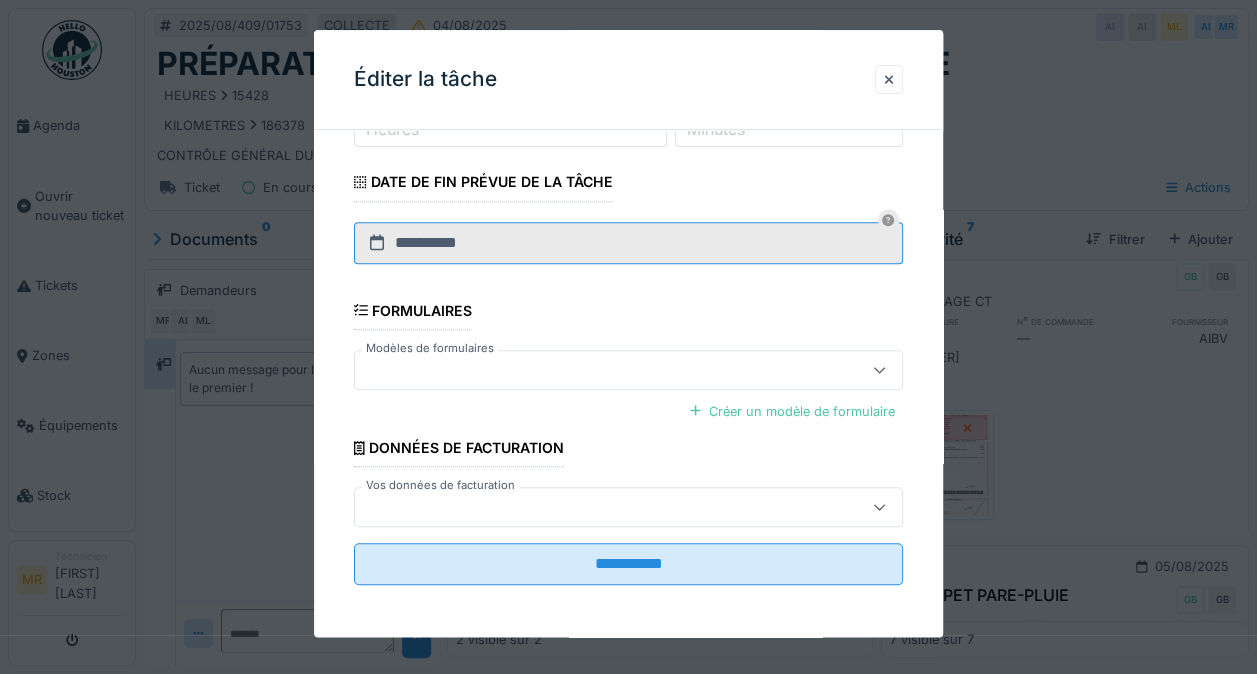 type on "**********" 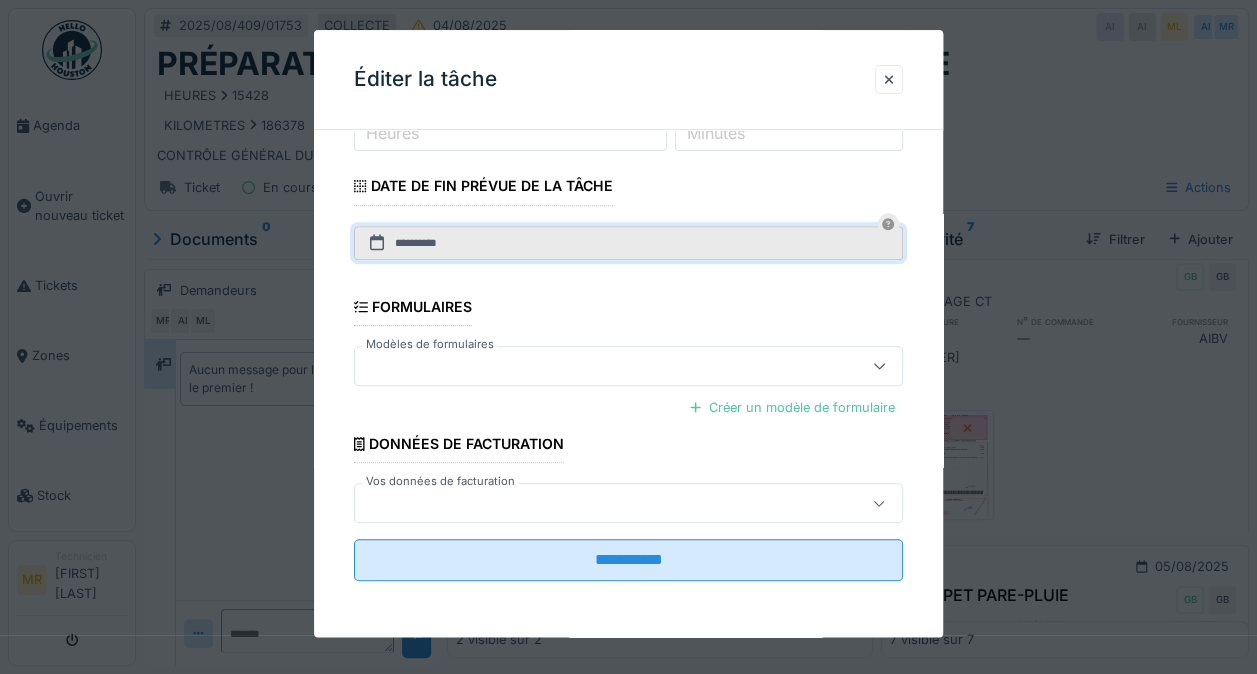 click on "**********" at bounding box center [628, 561] 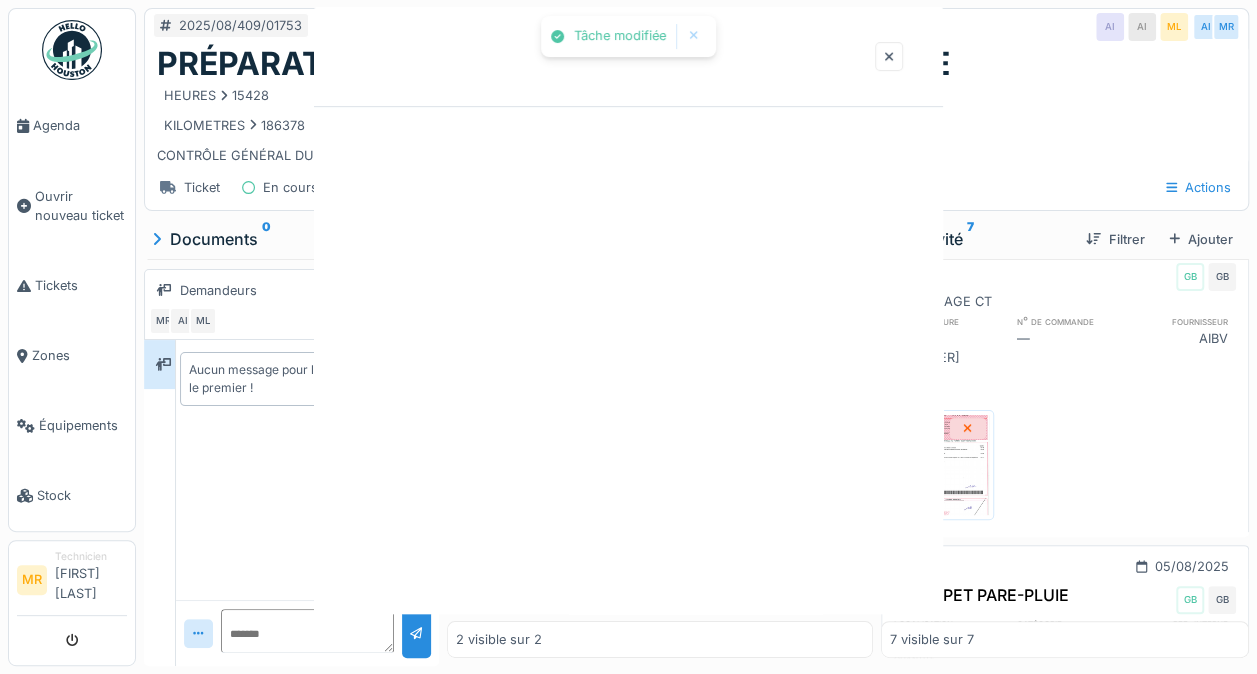 scroll, scrollTop: 0, scrollLeft: 0, axis: both 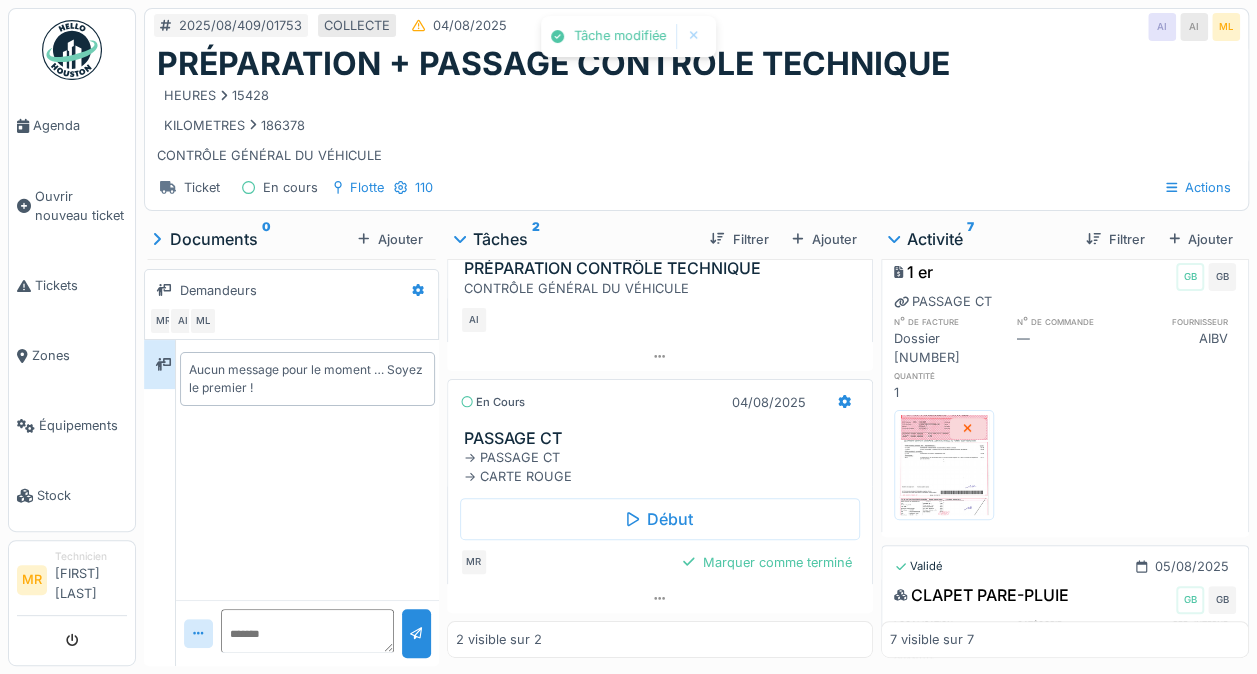 click on "Marquer comme terminé" at bounding box center [767, 562] 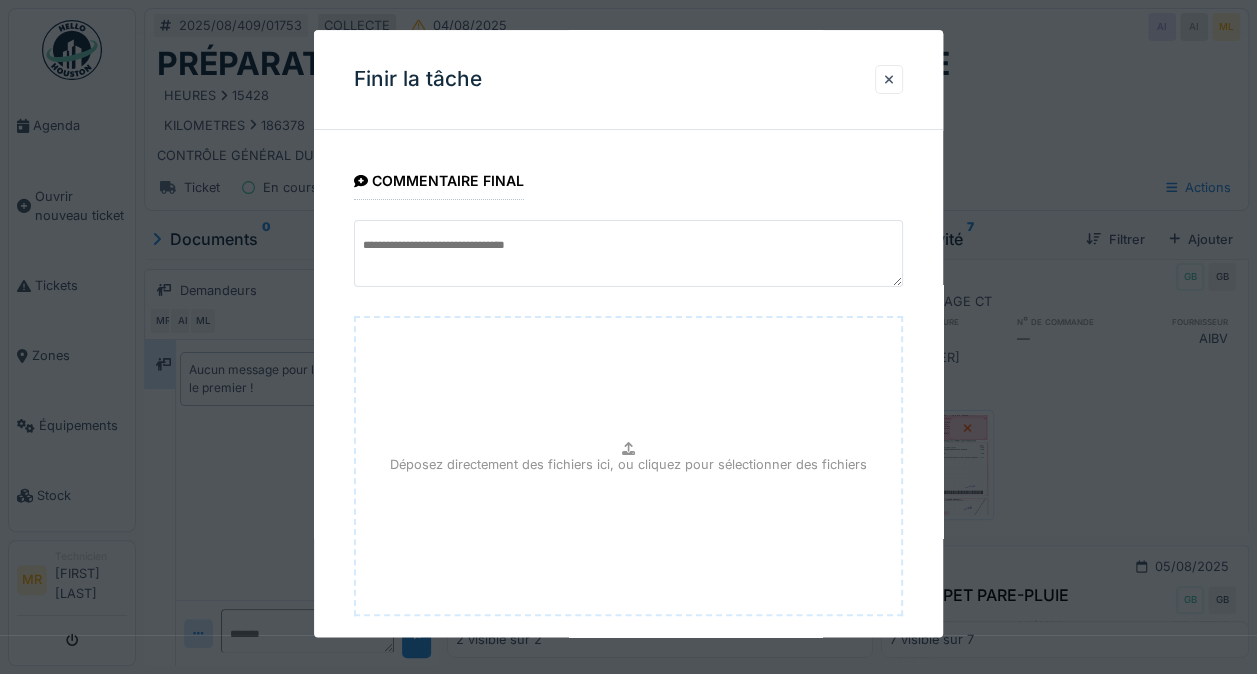 scroll, scrollTop: 108, scrollLeft: 0, axis: vertical 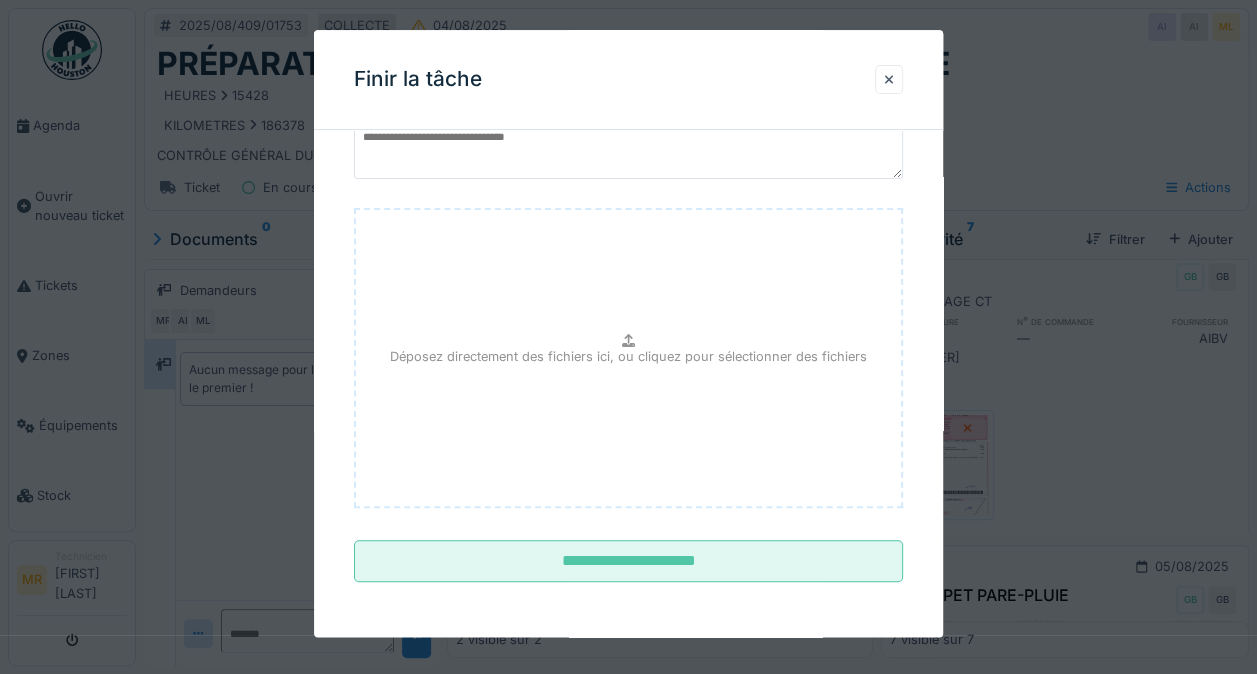 click on "**********" at bounding box center (628, 562) 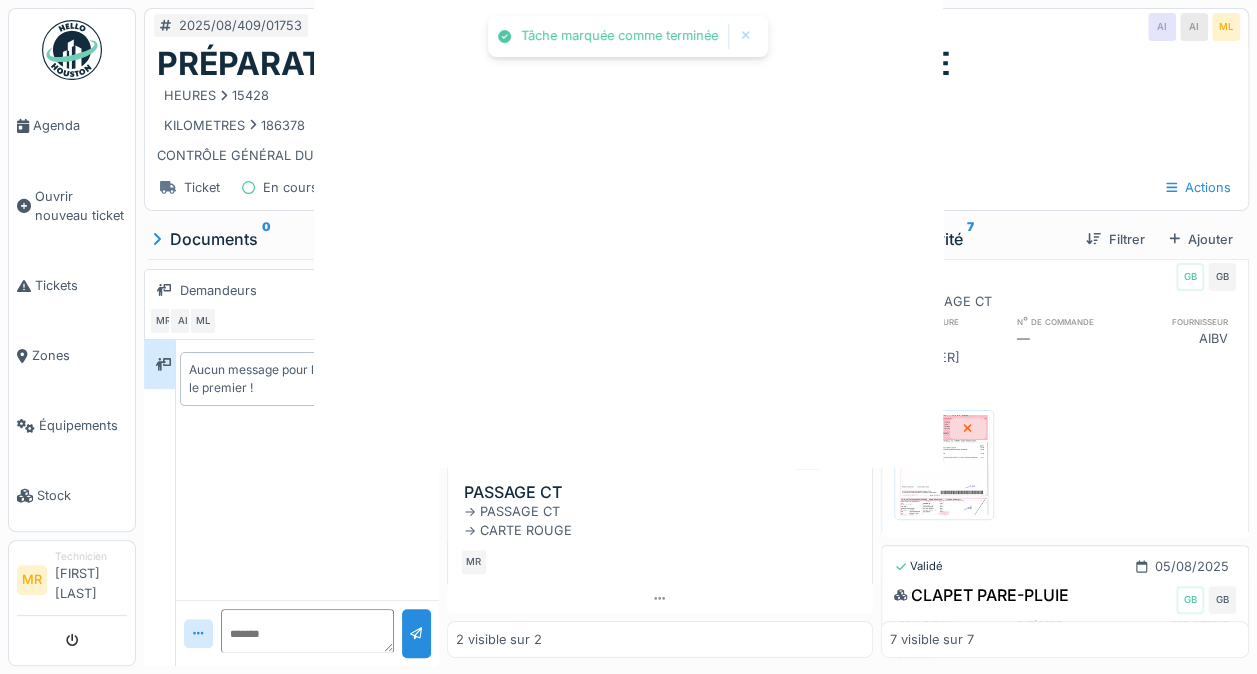 scroll, scrollTop: 0, scrollLeft: 0, axis: both 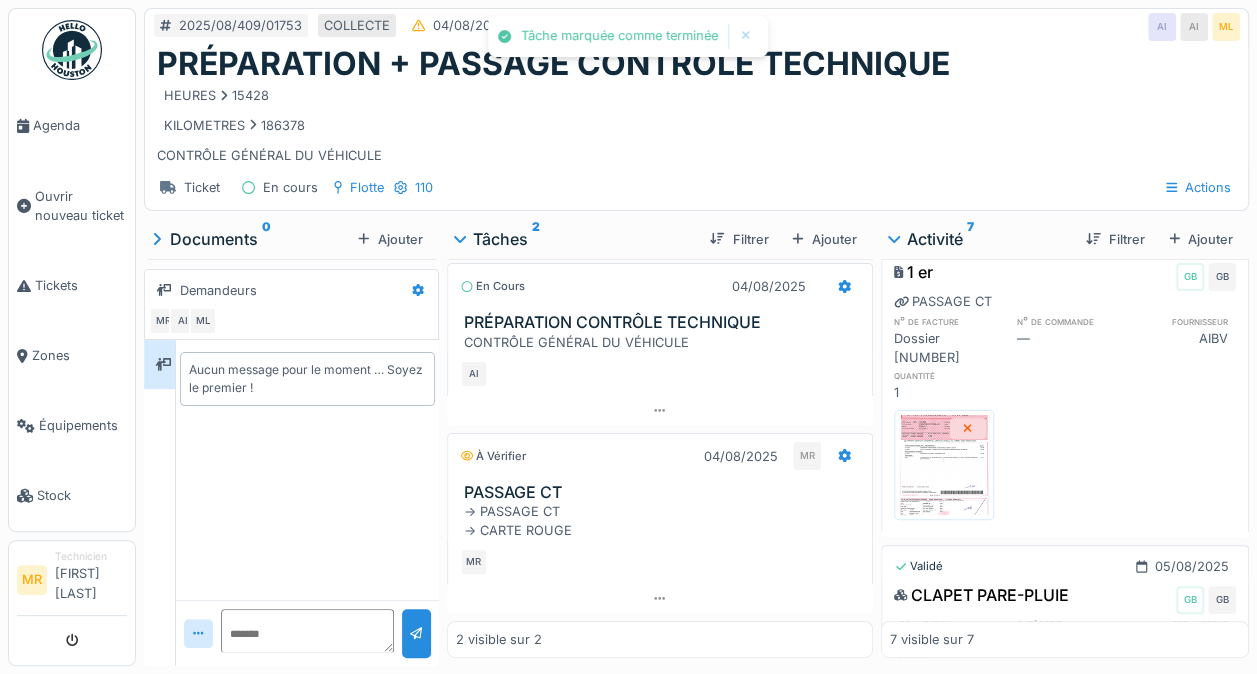 click on "Ajouter" at bounding box center (824, 239) 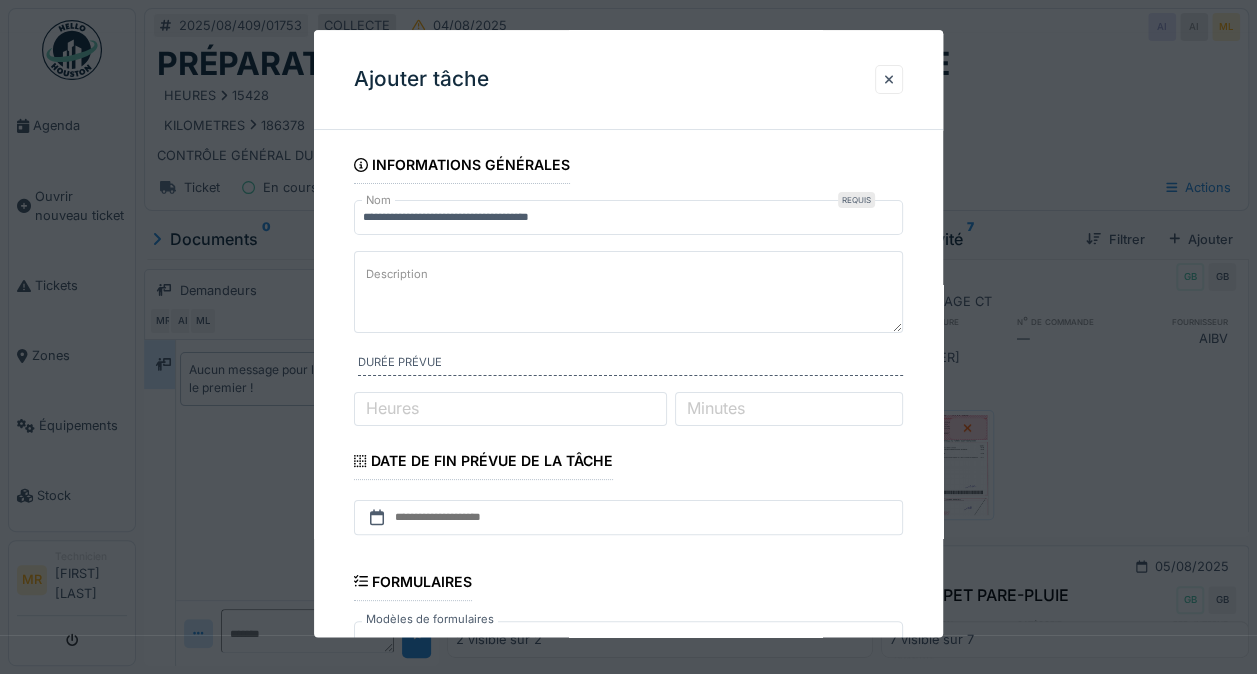 click on "Description" at bounding box center [628, 292] 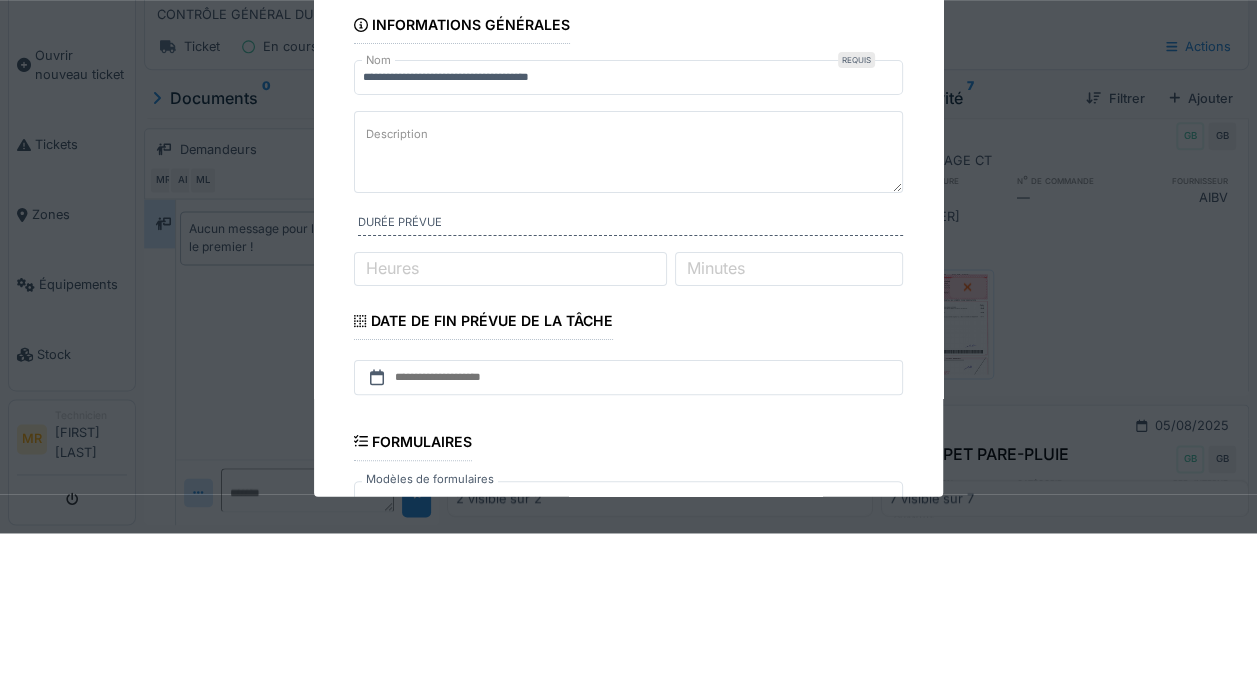 paste on "**********" 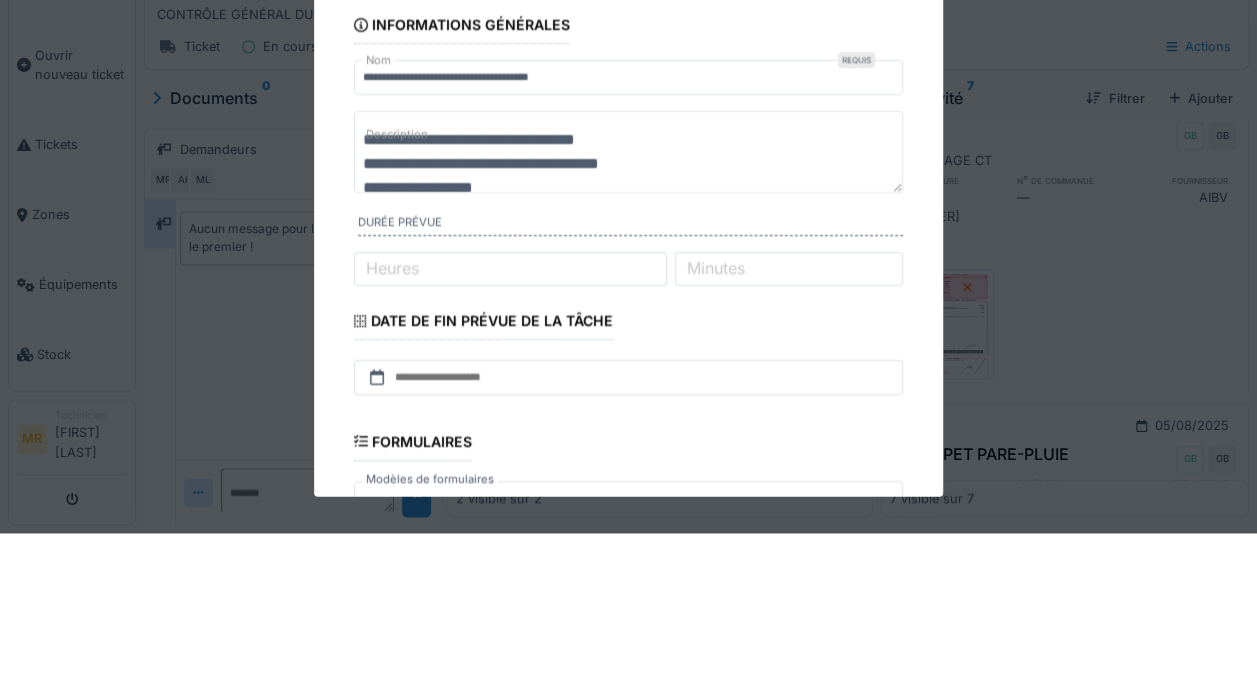 scroll, scrollTop: 5, scrollLeft: 0, axis: vertical 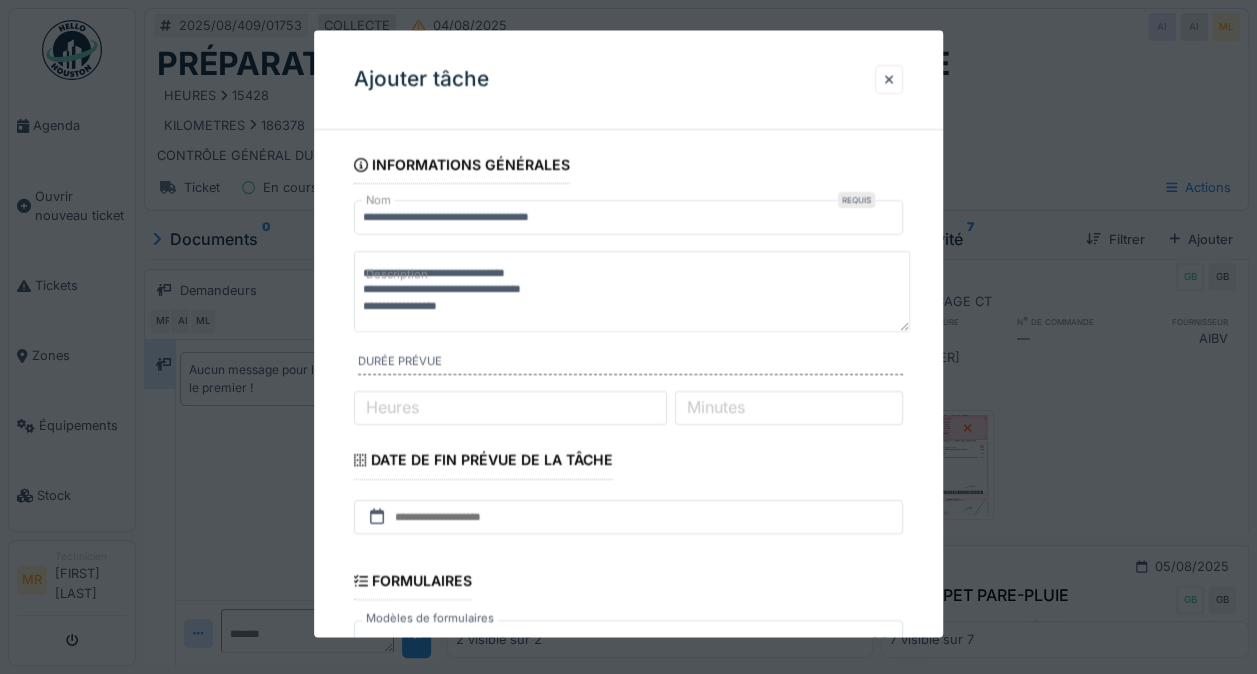 click on "Description" at bounding box center [397, 274] 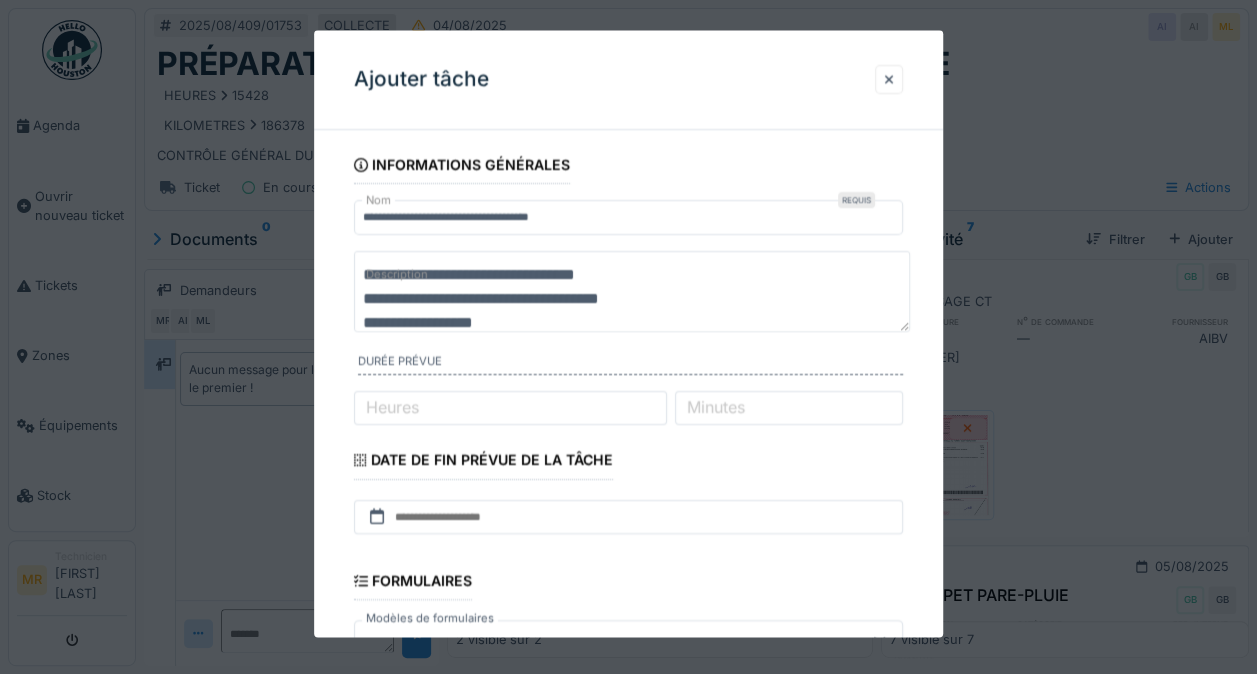 click on "**********" at bounding box center (632, 291) 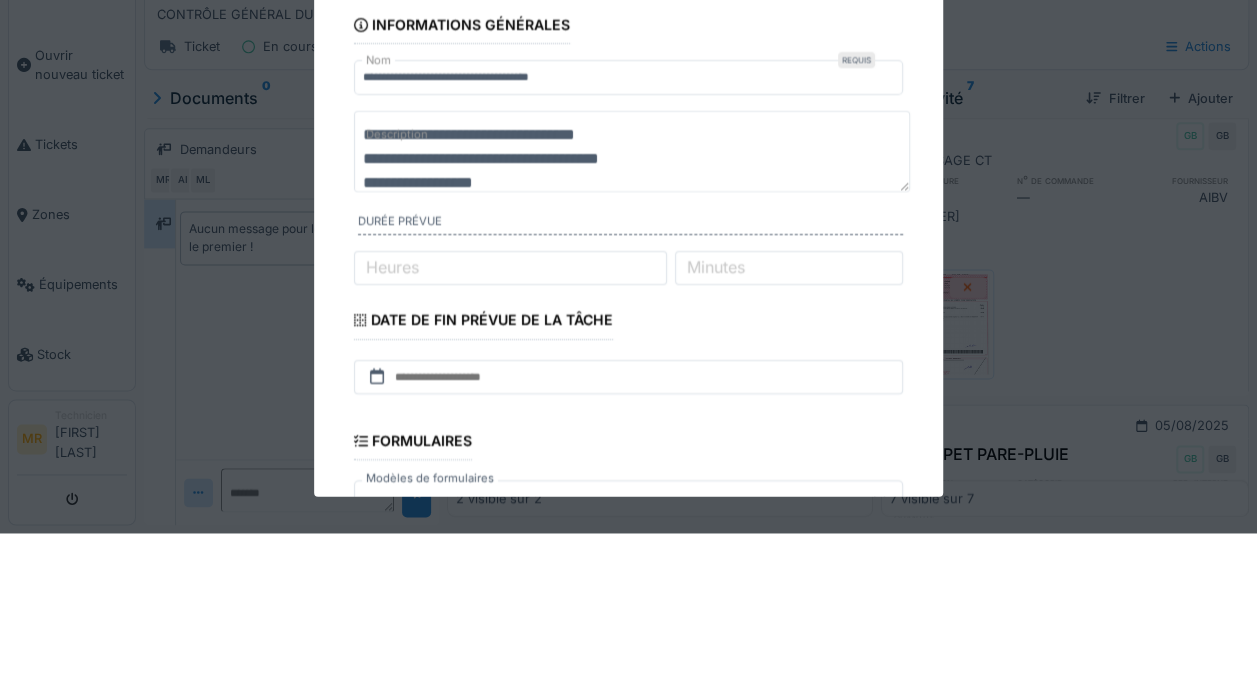 click on "**********" at bounding box center (632, 291) 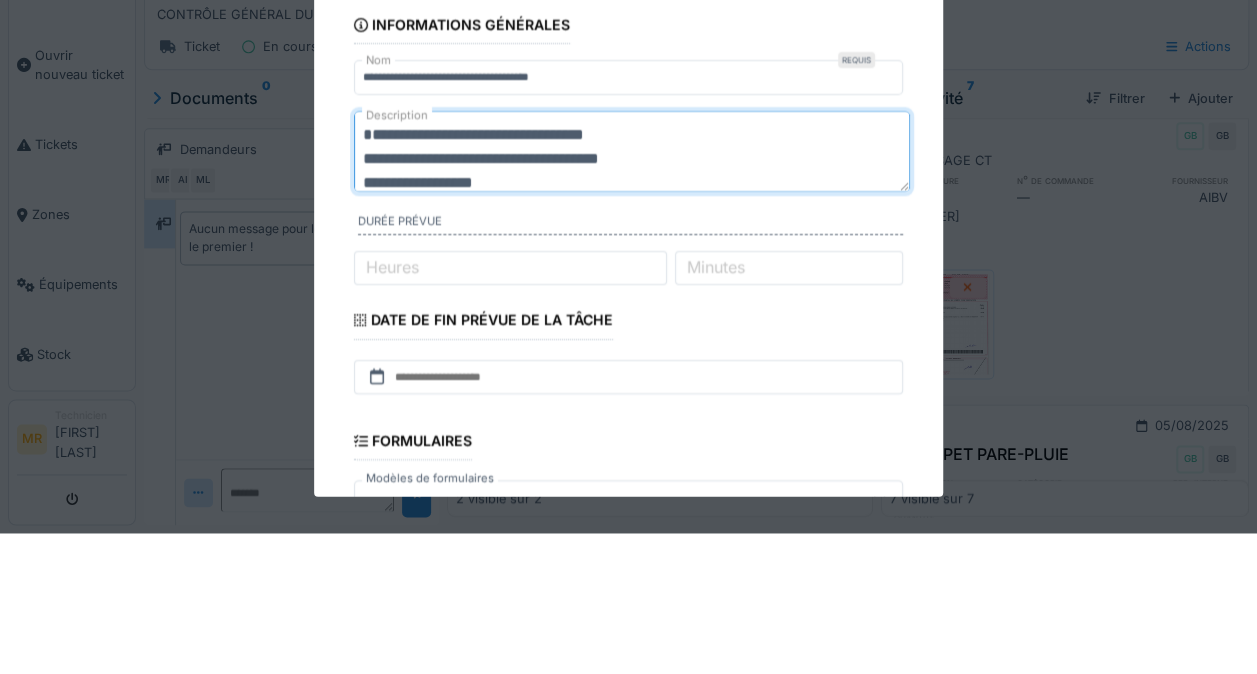 scroll, scrollTop: 0, scrollLeft: 0, axis: both 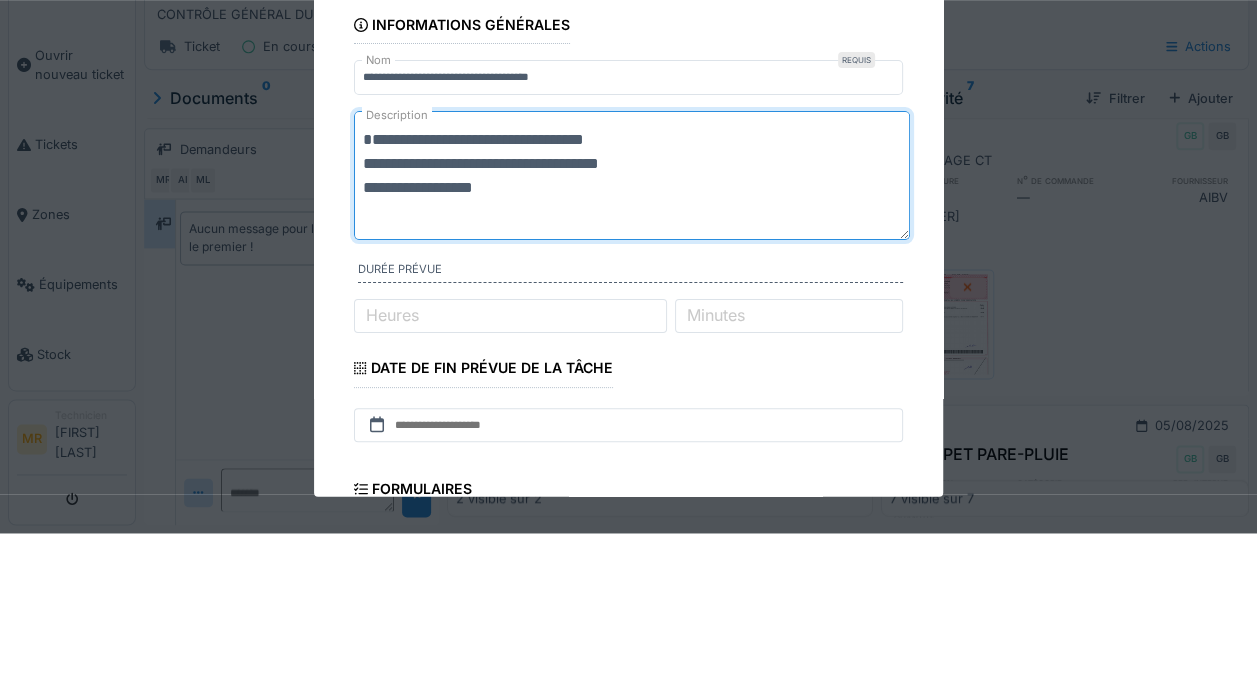 type on "**********" 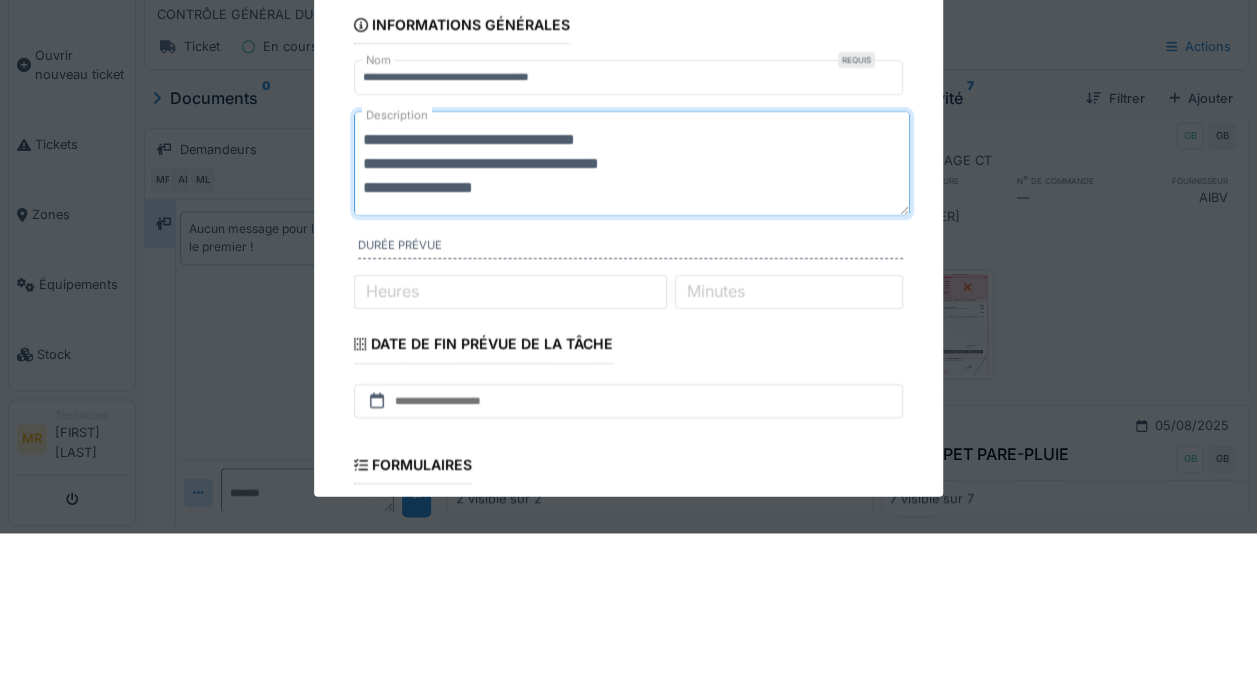 click on "**********" at bounding box center [632, 303] 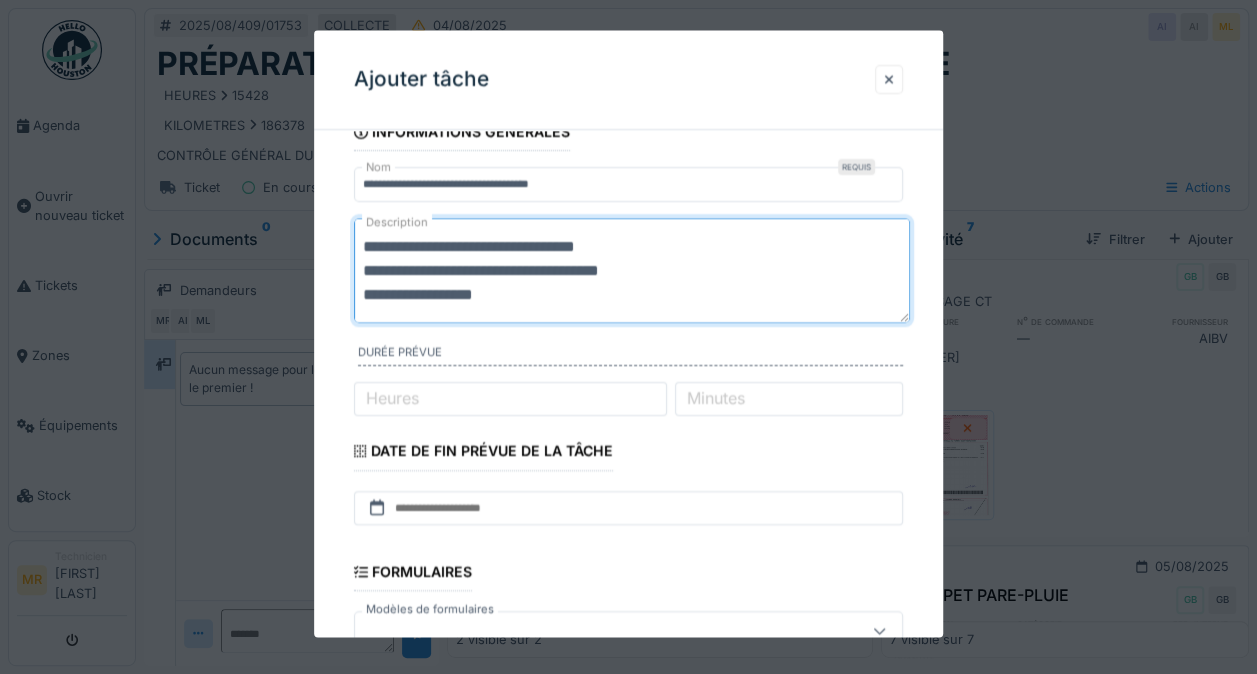 scroll, scrollTop: 76, scrollLeft: 0, axis: vertical 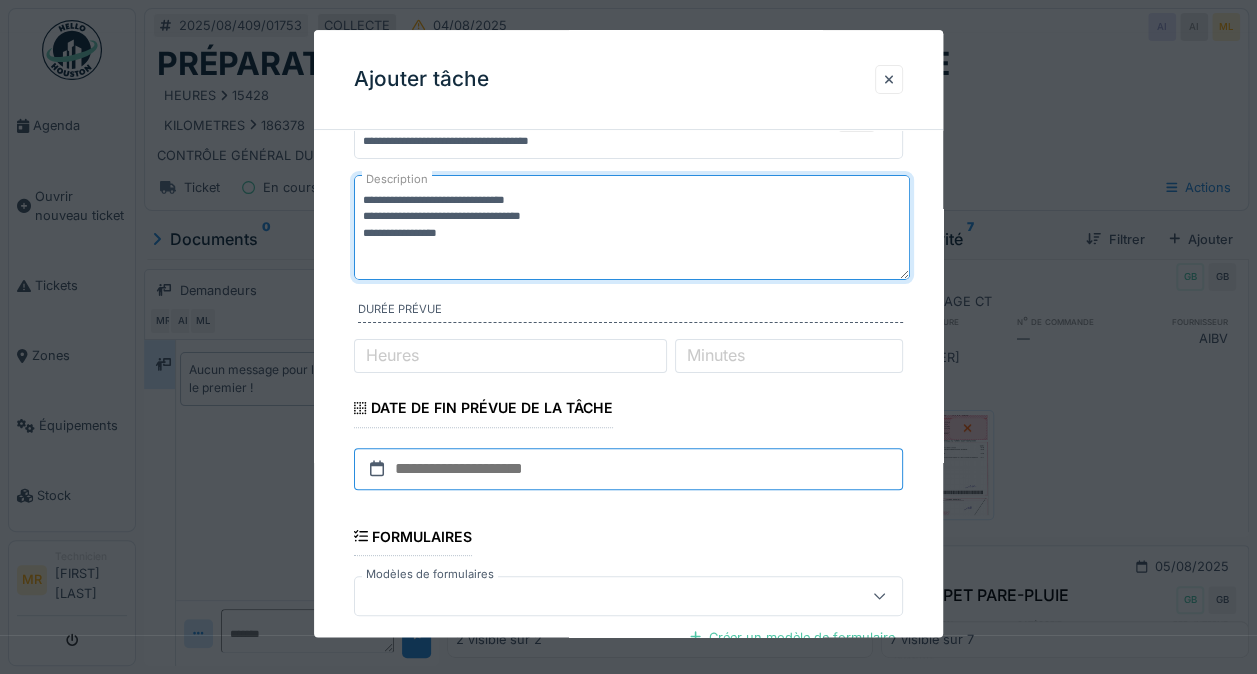 click at bounding box center (628, 469) 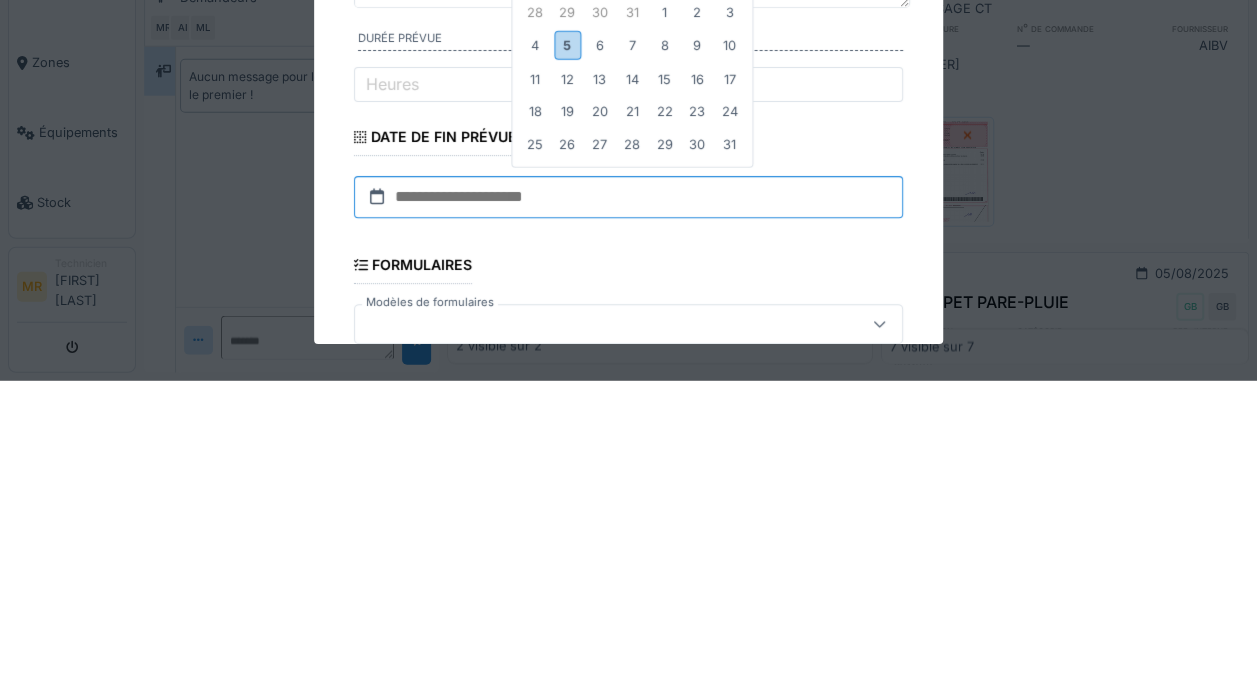 scroll, scrollTop: 0, scrollLeft: 0, axis: both 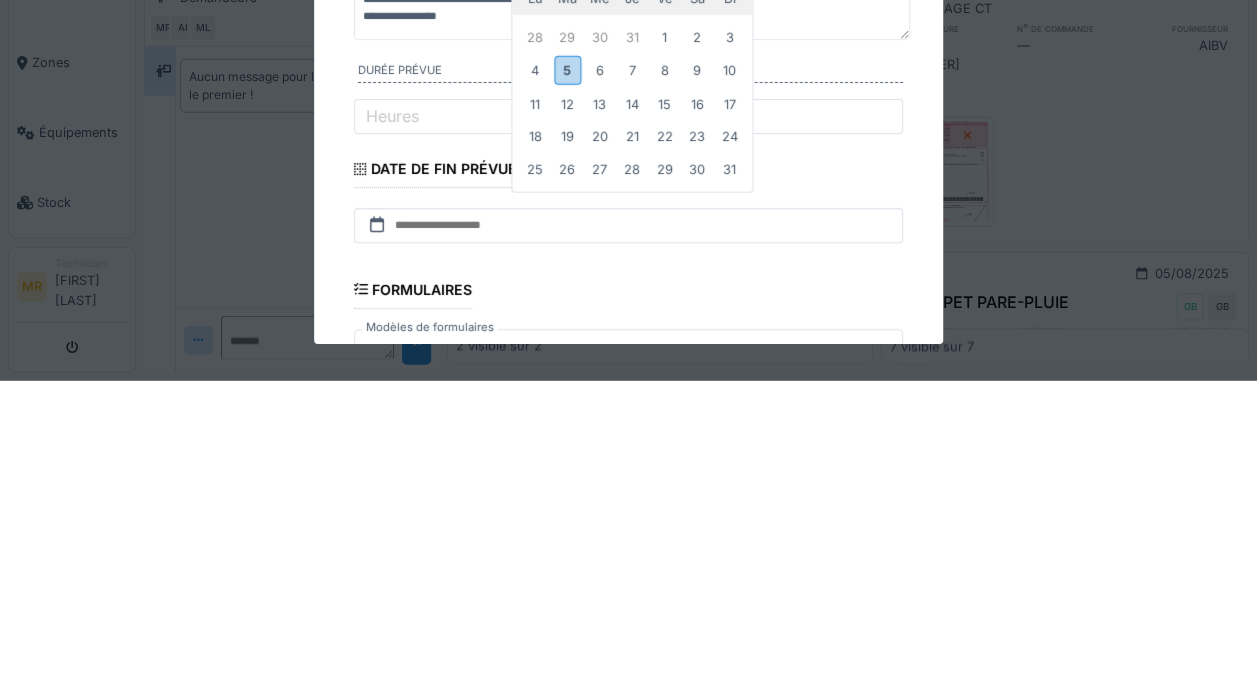 click on "5" at bounding box center (567, 363) 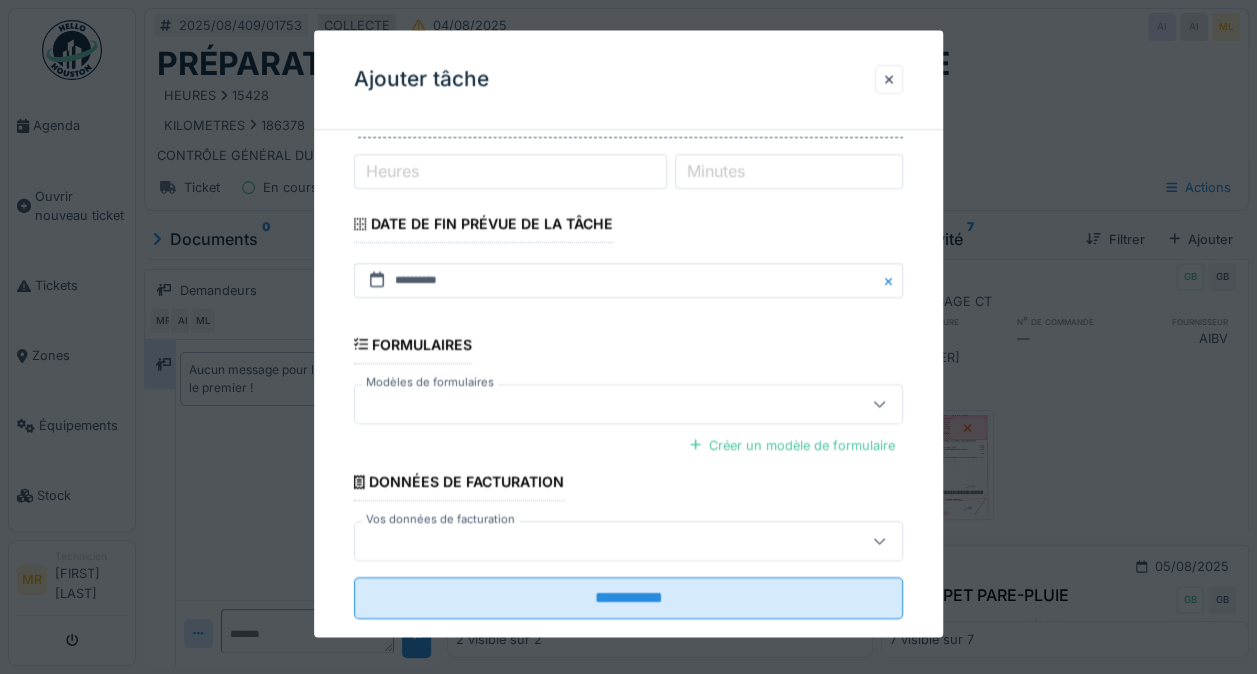 scroll, scrollTop: 244, scrollLeft: 0, axis: vertical 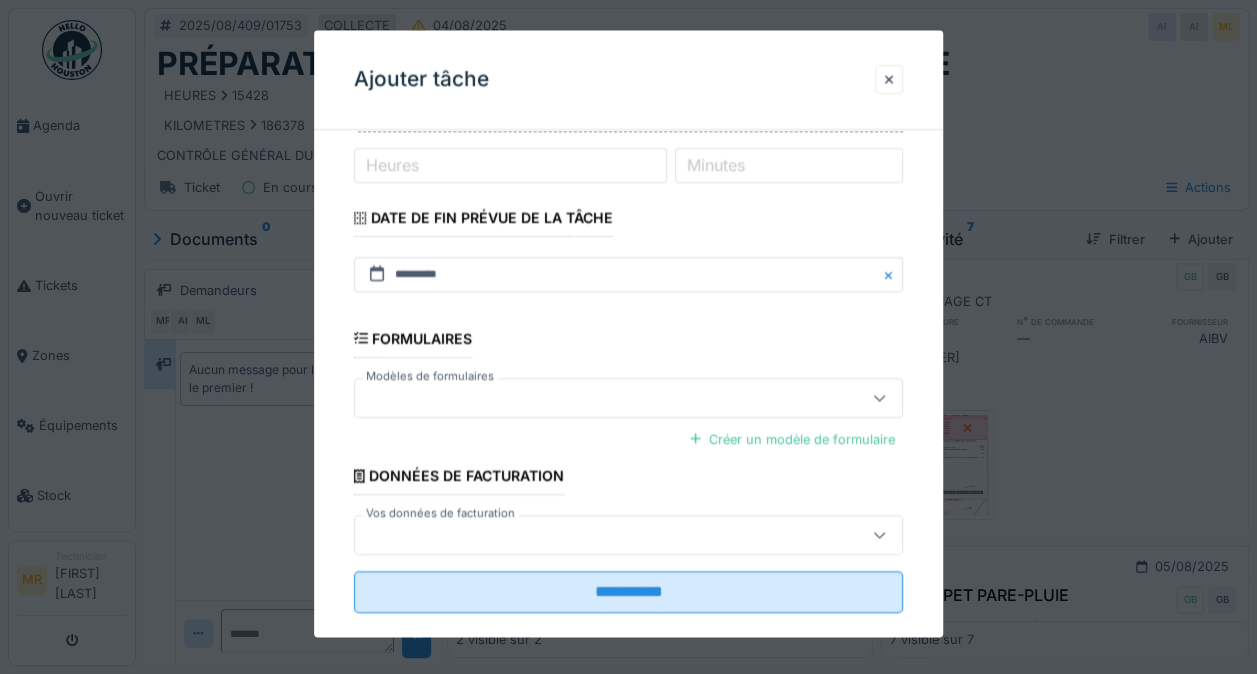 click at bounding box center (601, 398) 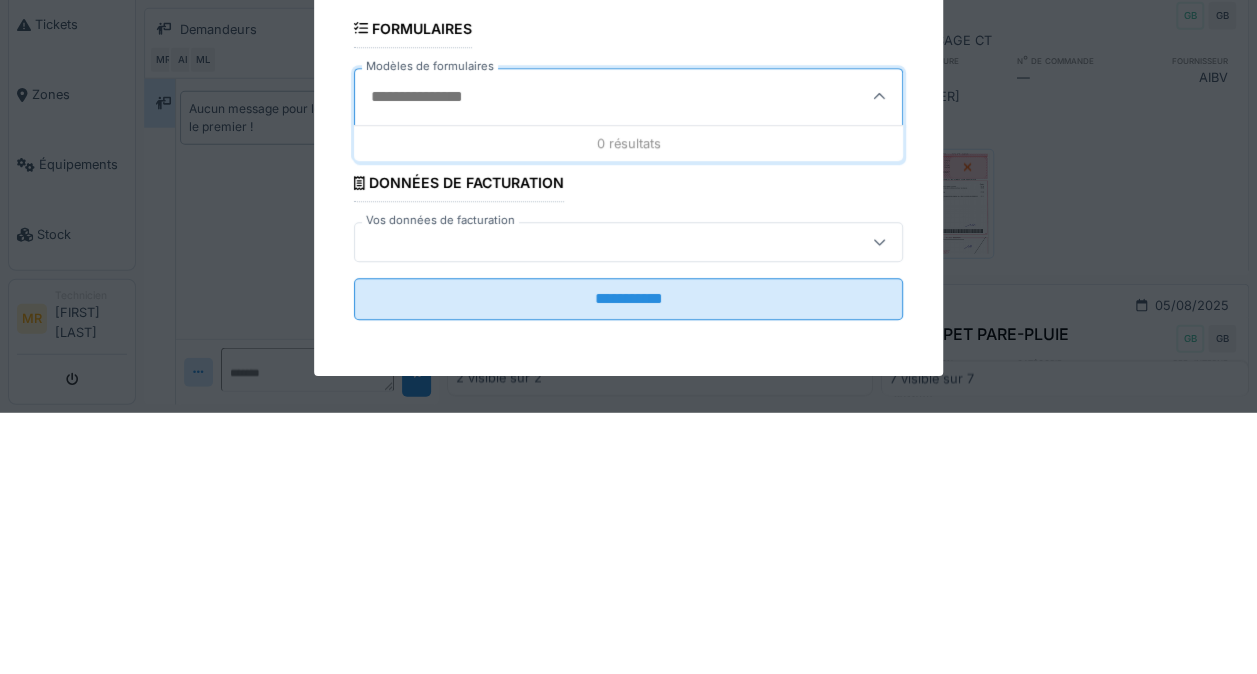 click on "**********" at bounding box center [628, 225] 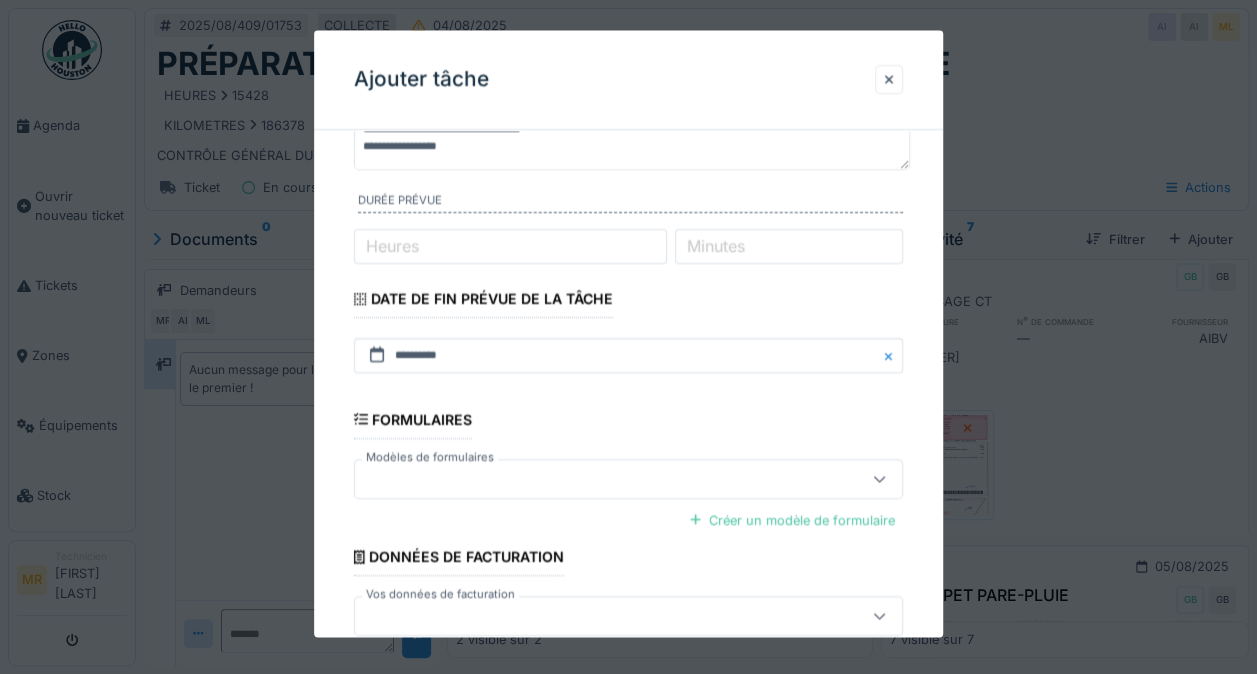 scroll, scrollTop: 150, scrollLeft: 0, axis: vertical 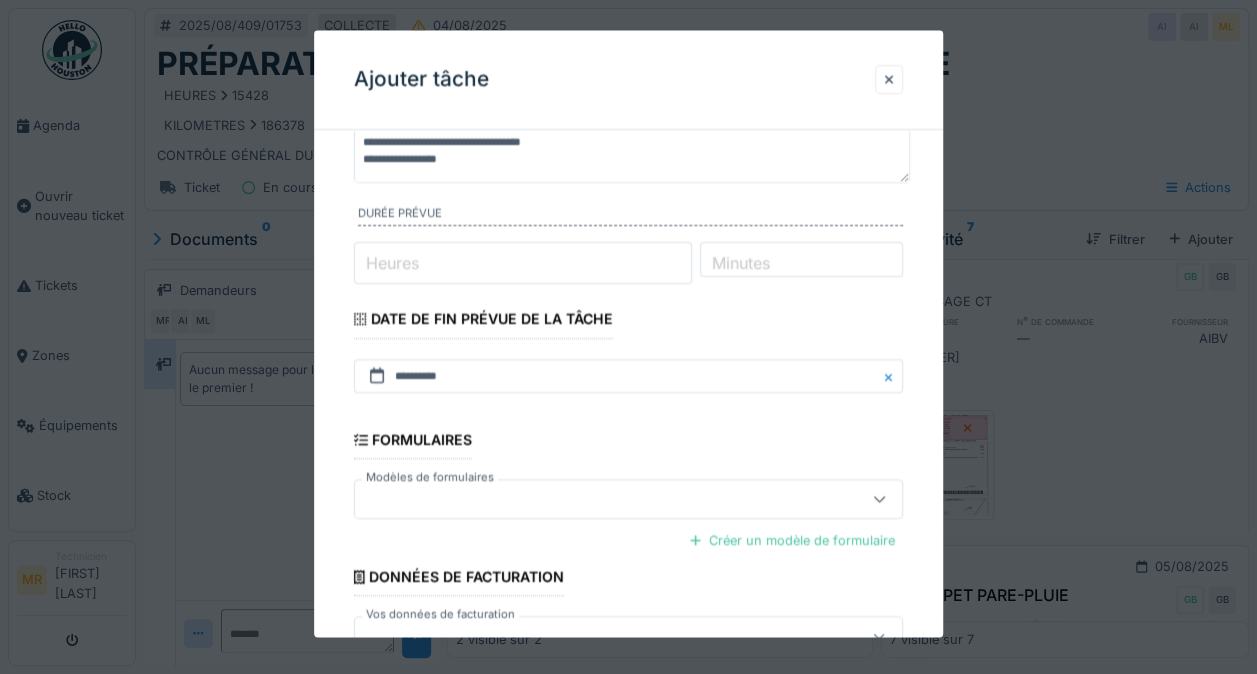 click on "Heures" at bounding box center (522, 264) 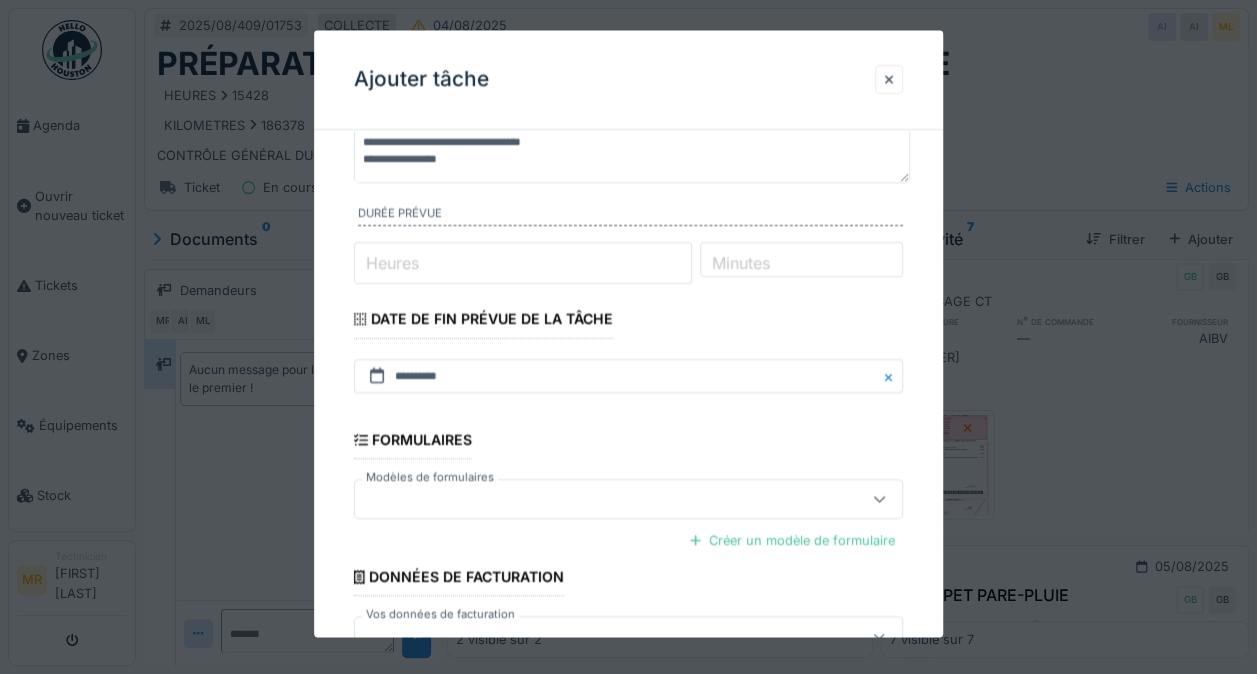 type on "*" 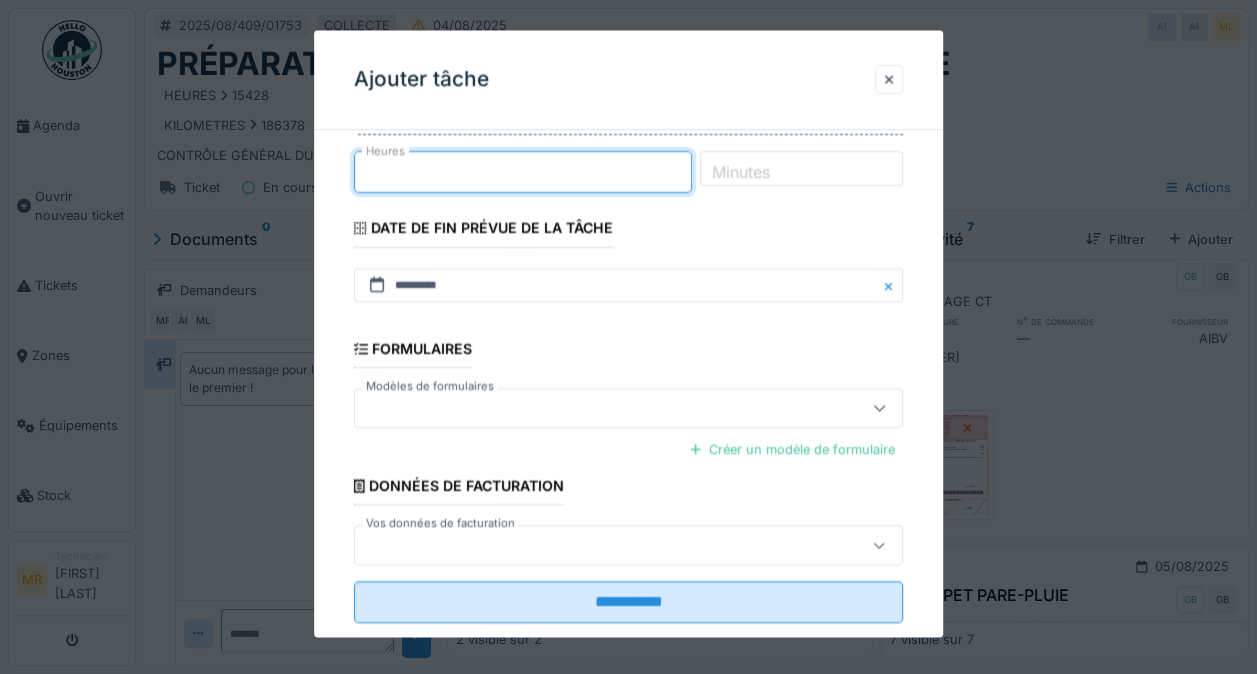 scroll, scrollTop: 246, scrollLeft: 0, axis: vertical 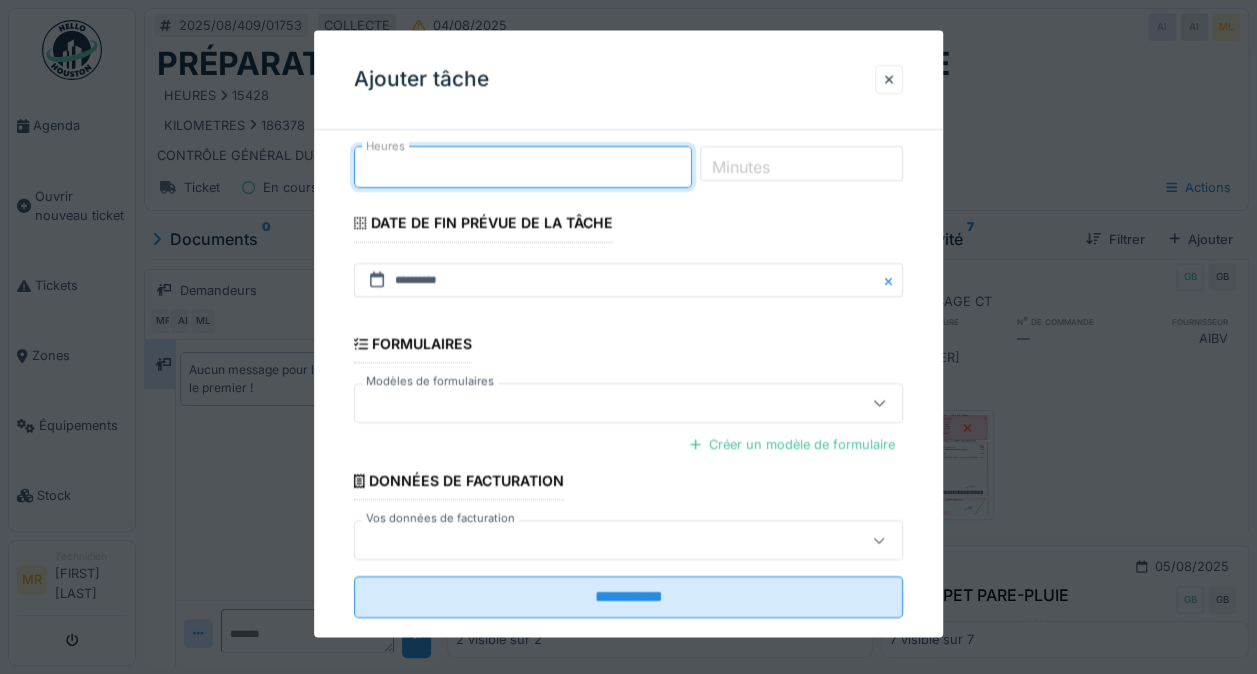 type on "*" 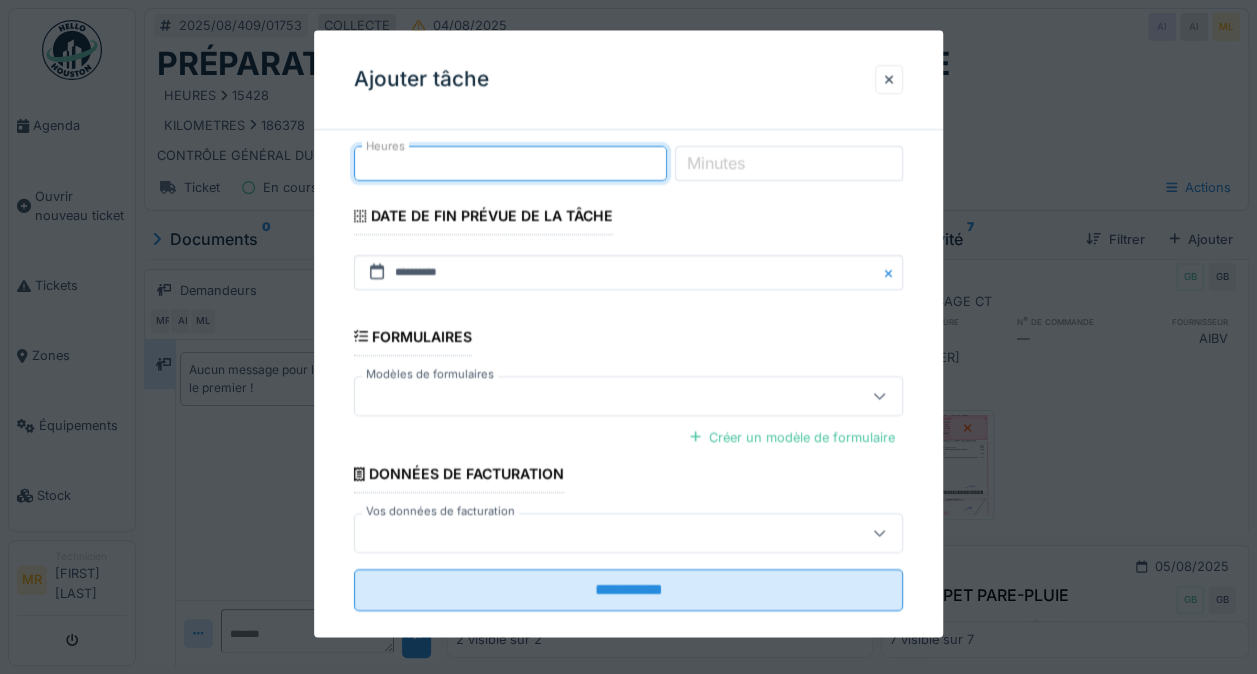 click on "**********" at bounding box center [628, 263] 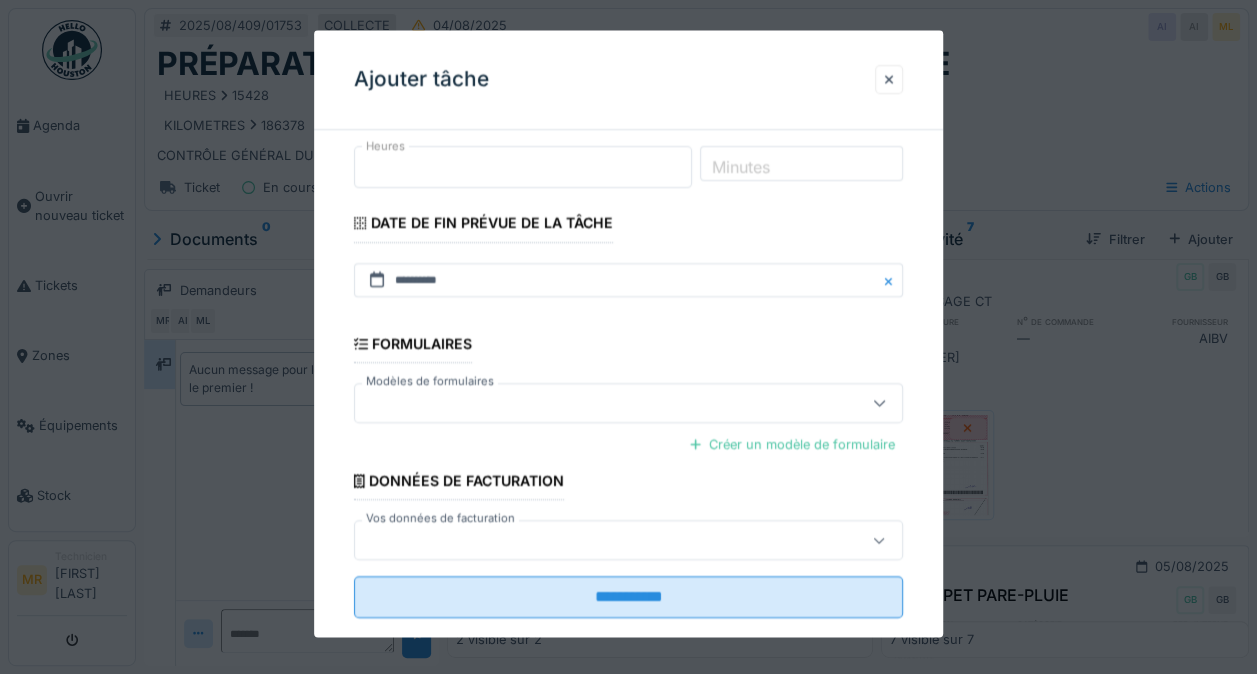 click on "*" at bounding box center (522, 168) 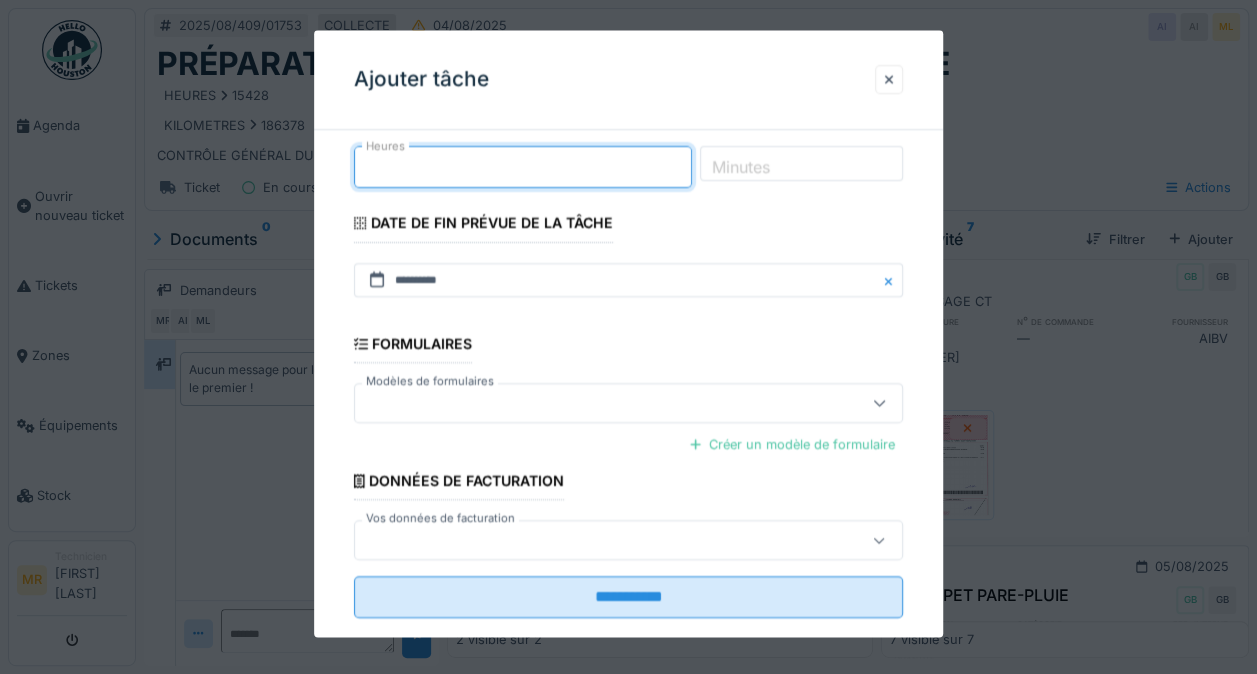 type on "*" 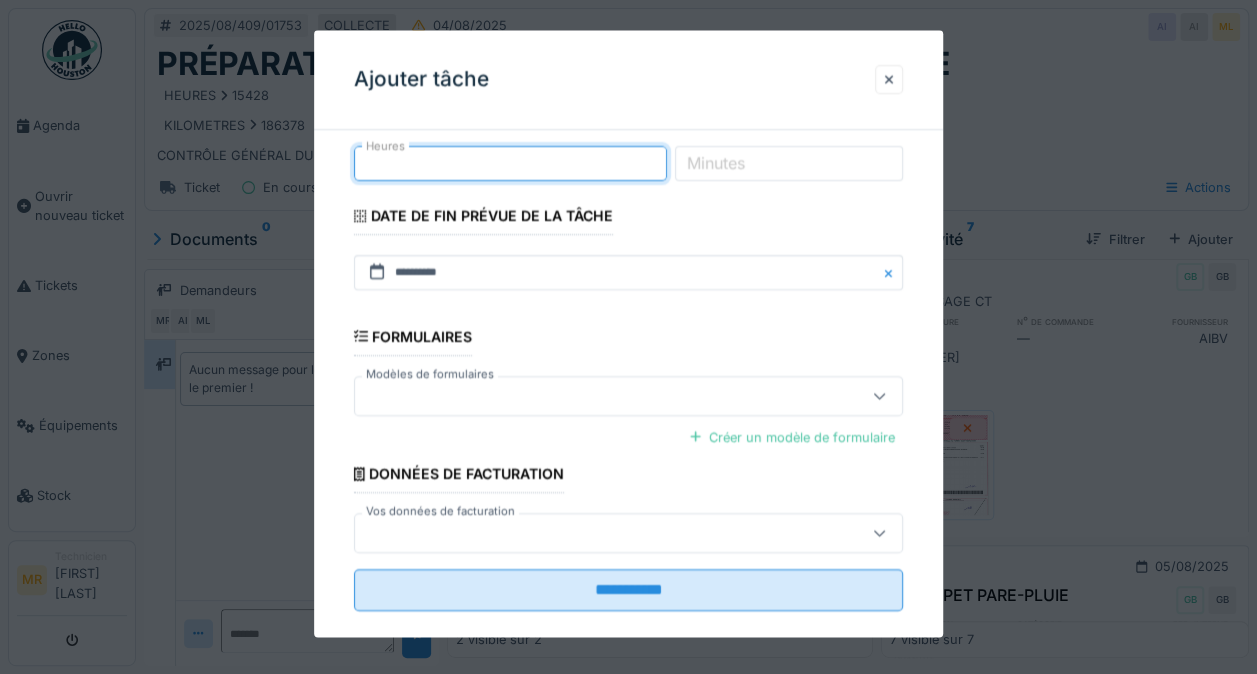 click on "Minutes" at bounding box center (716, 163) 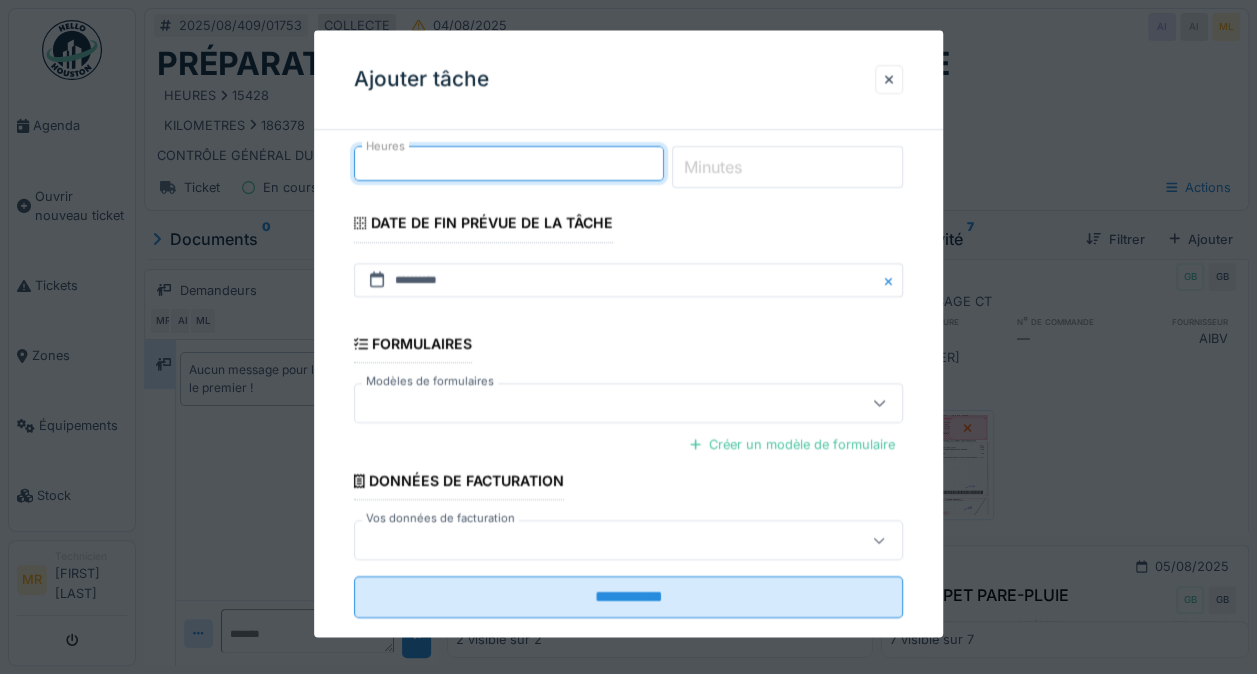 click on "Minutes" at bounding box center [787, 168] 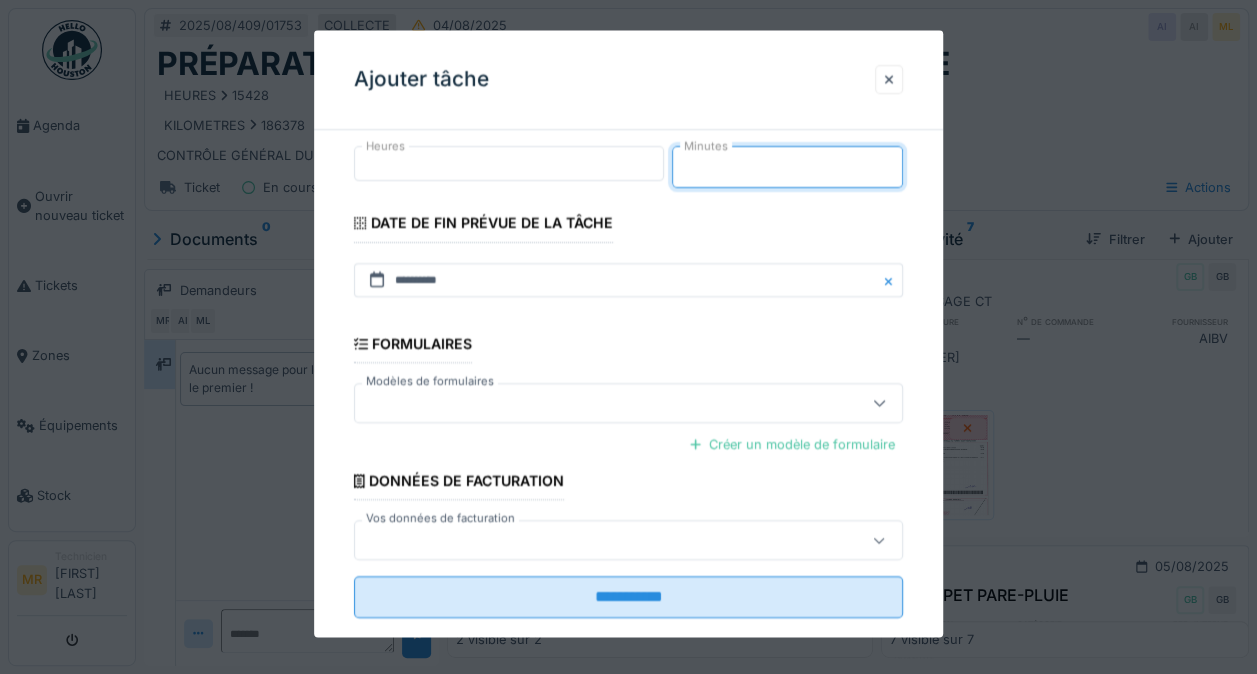 type on "**" 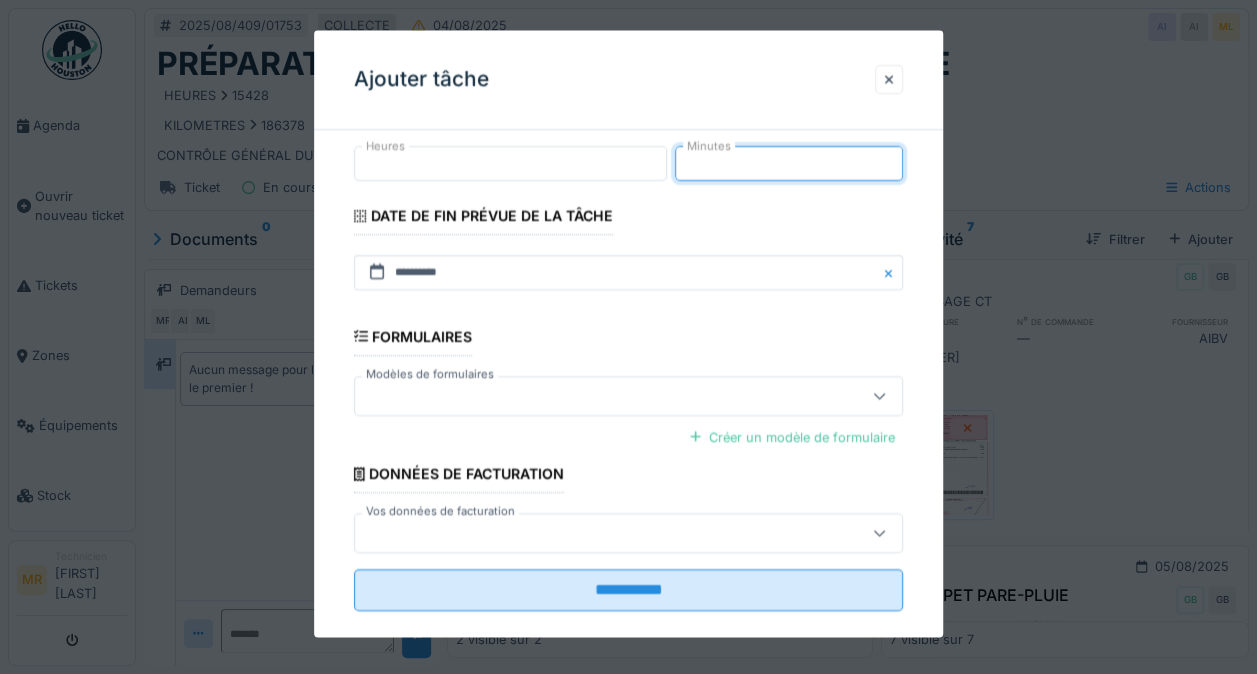 click on "**********" at bounding box center [628, 263] 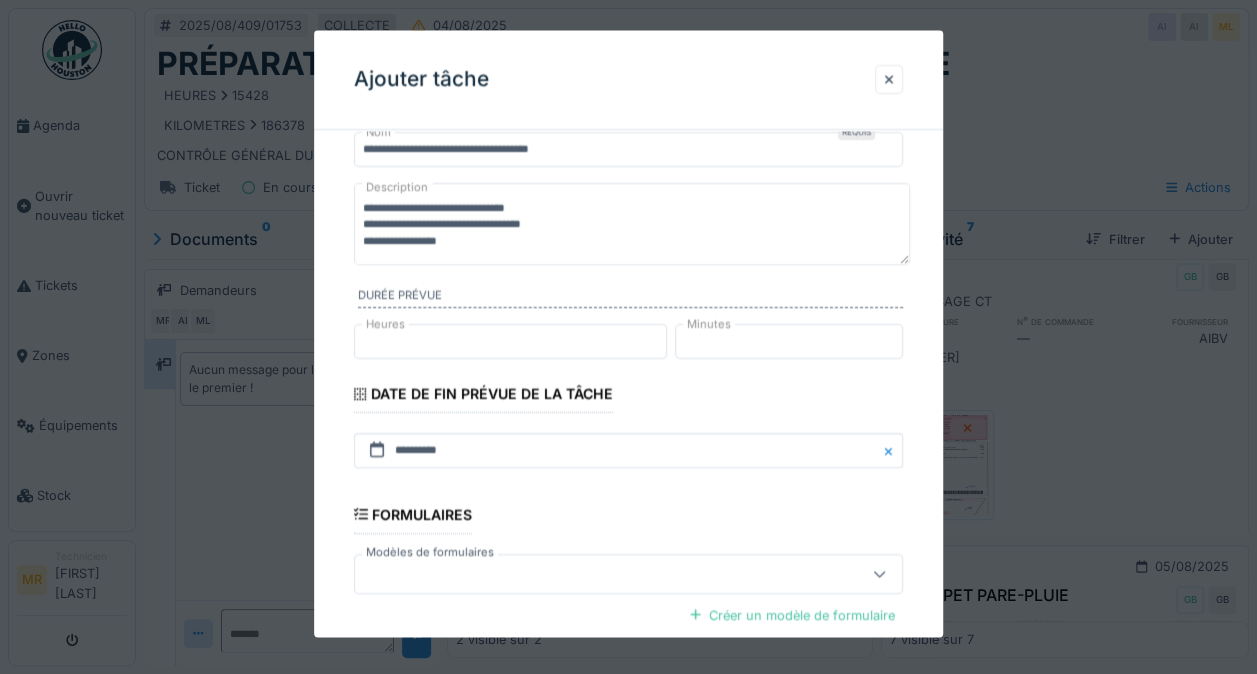 scroll, scrollTop: 0, scrollLeft: 0, axis: both 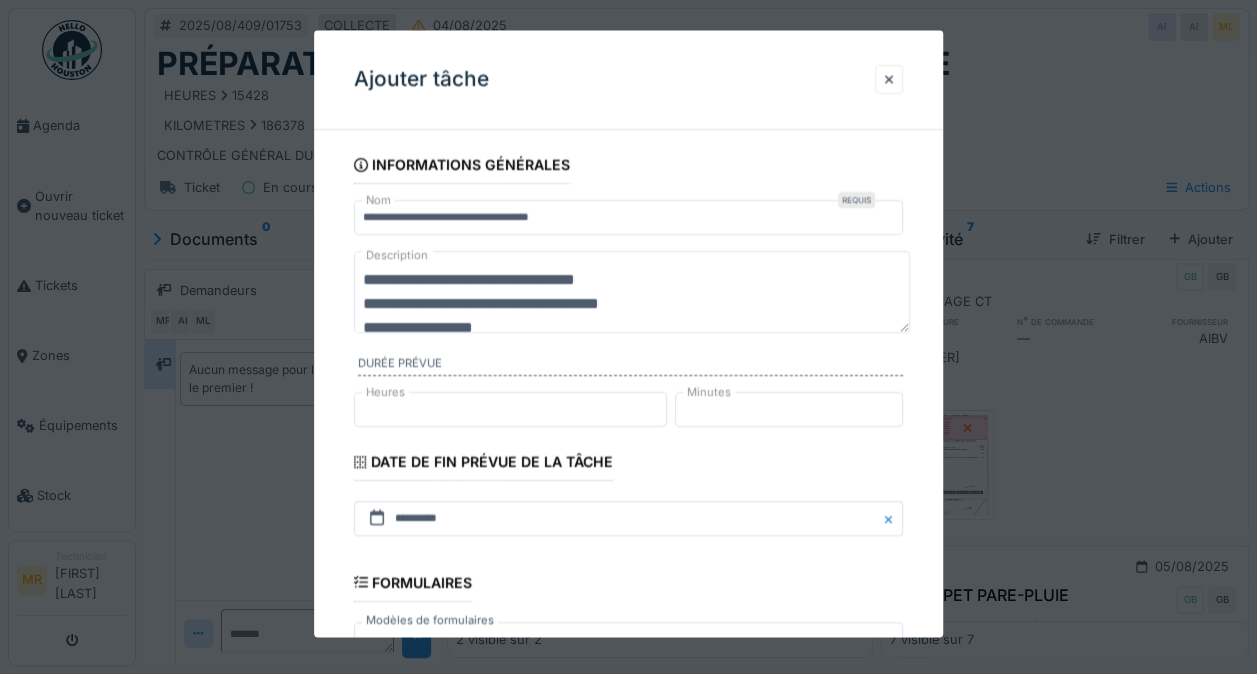 click on "**********" at bounding box center [632, 292] 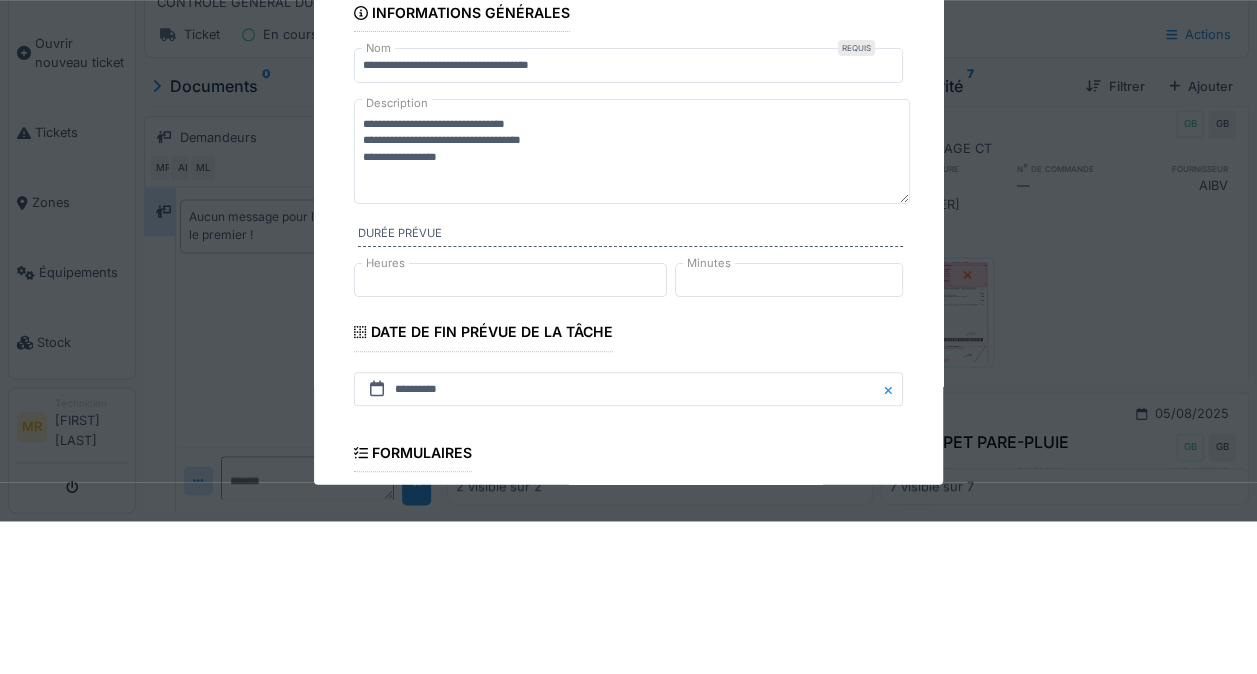 click on "**********" at bounding box center [628, 520] 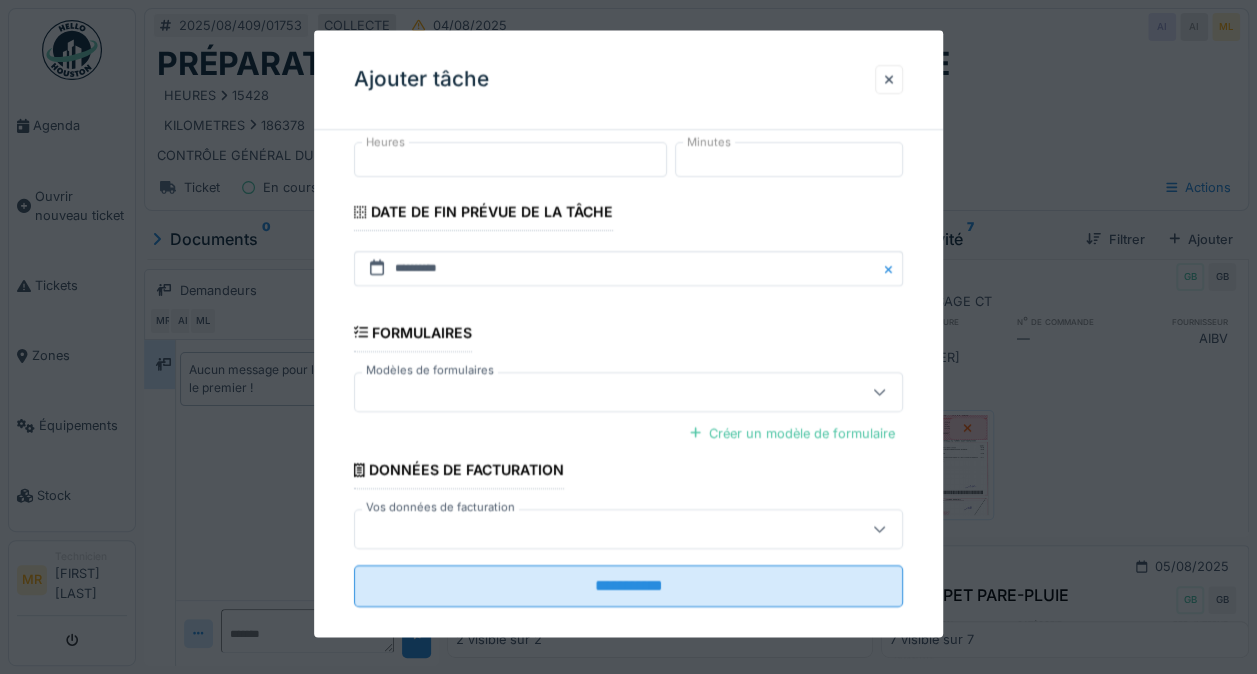 scroll, scrollTop: 279, scrollLeft: 0, axis: vertical 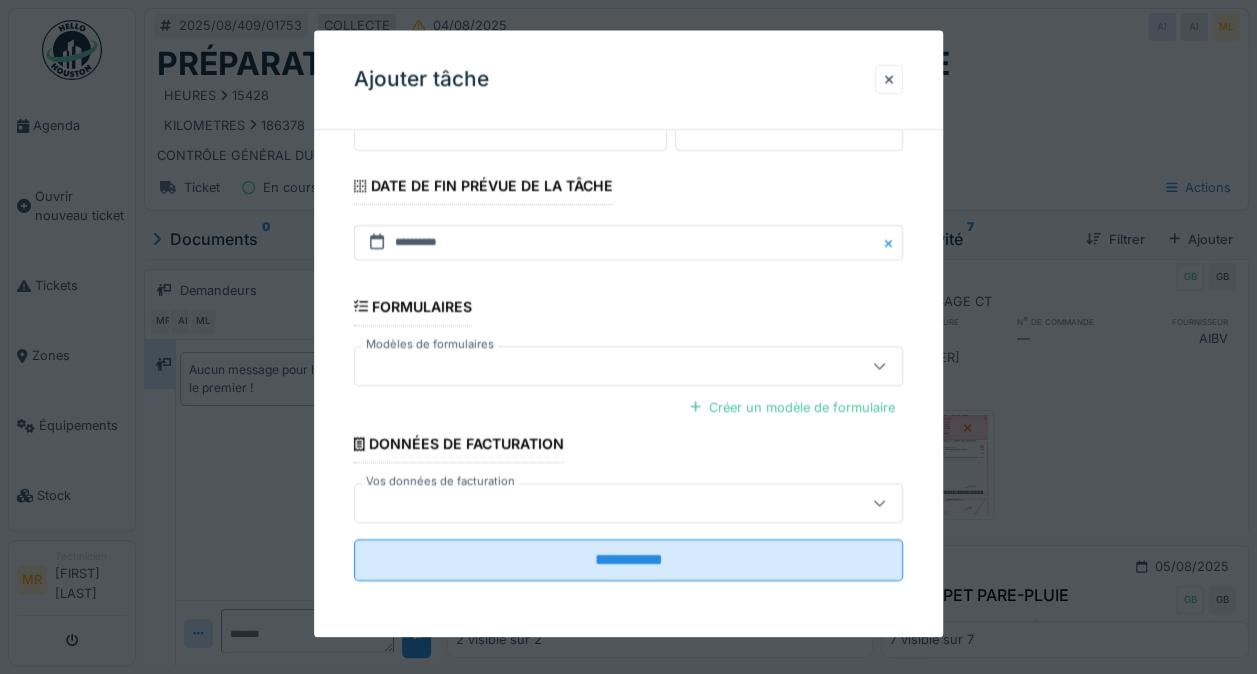 click on "**********" at bounding box center (628, 560) 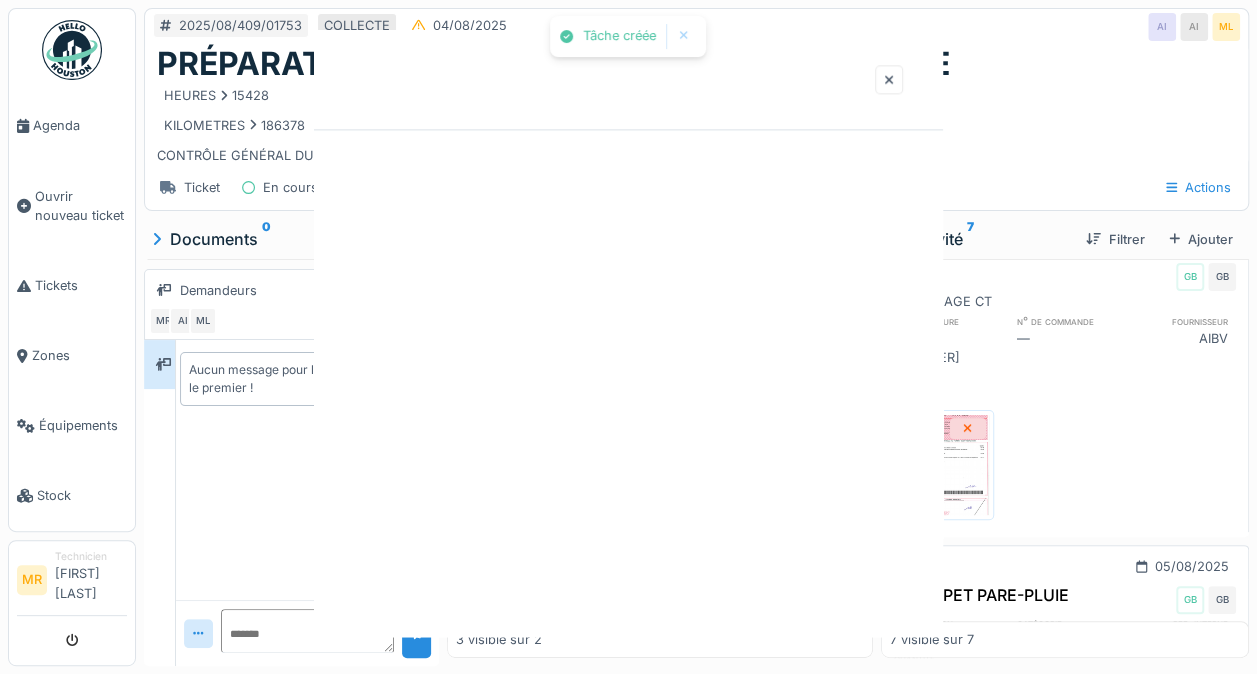 scroll, scrollTop: 0, scrollLeft: 0, axis: both 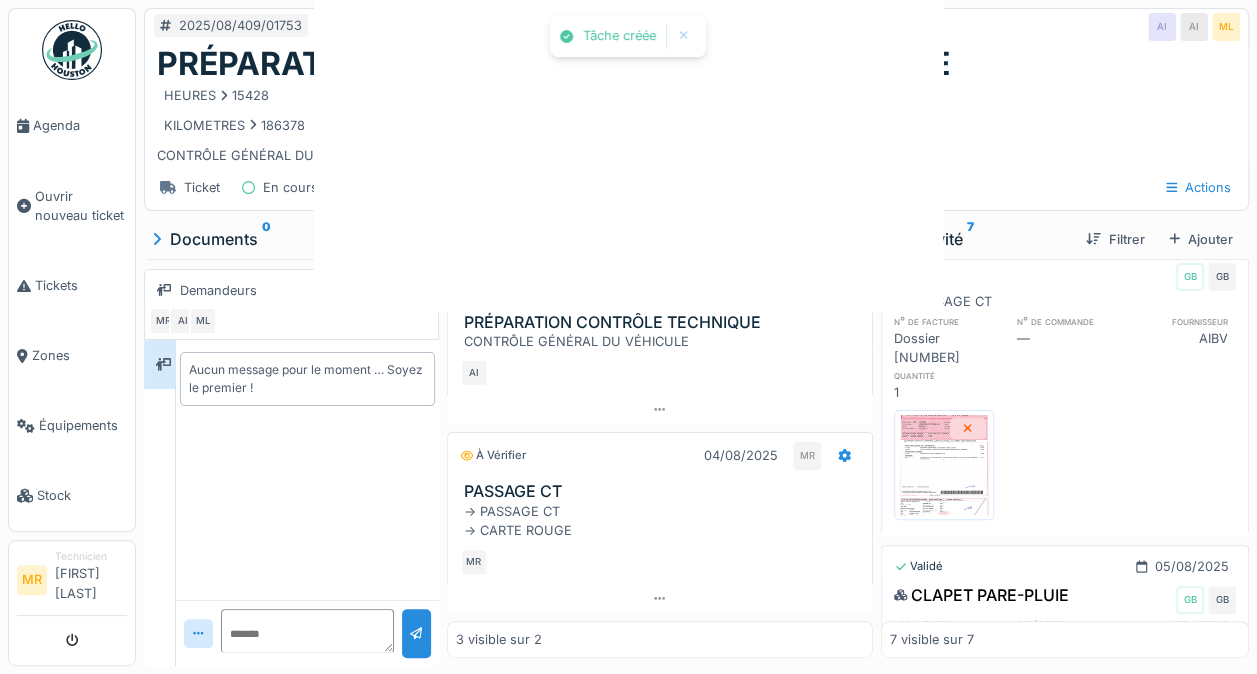 click at bounding box center [628, 337] 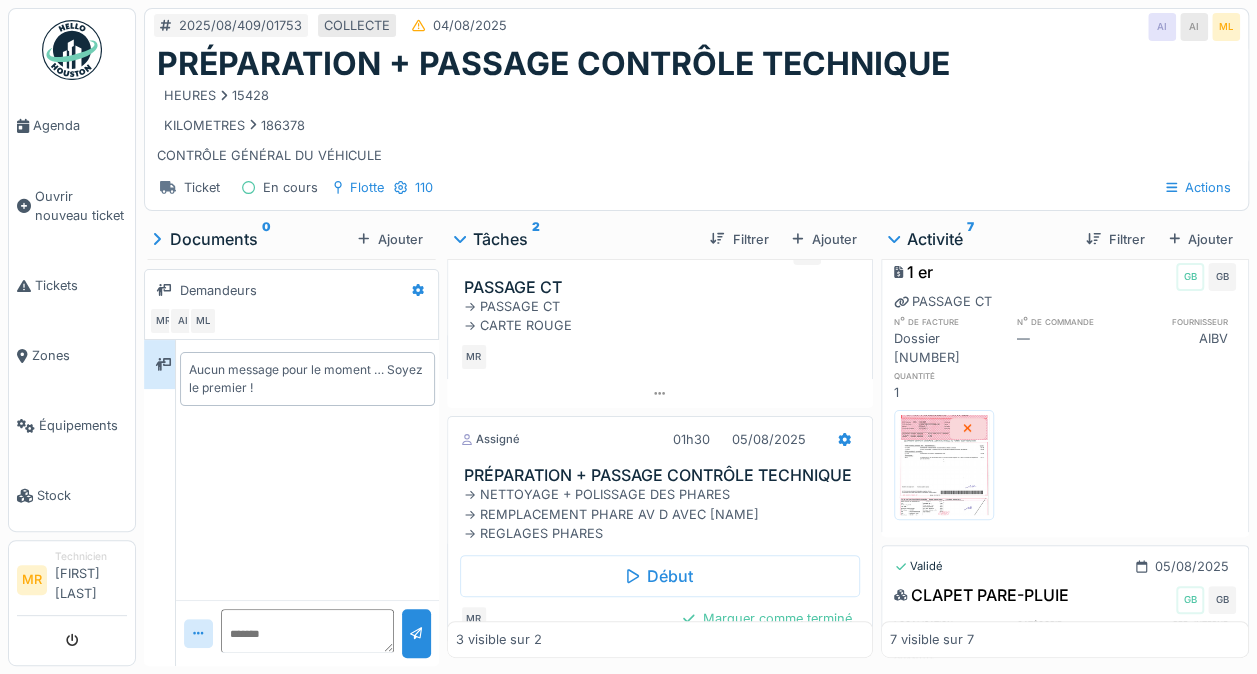 scroll, scrollTop: 308, scrollLeft: 0, axis: vertical 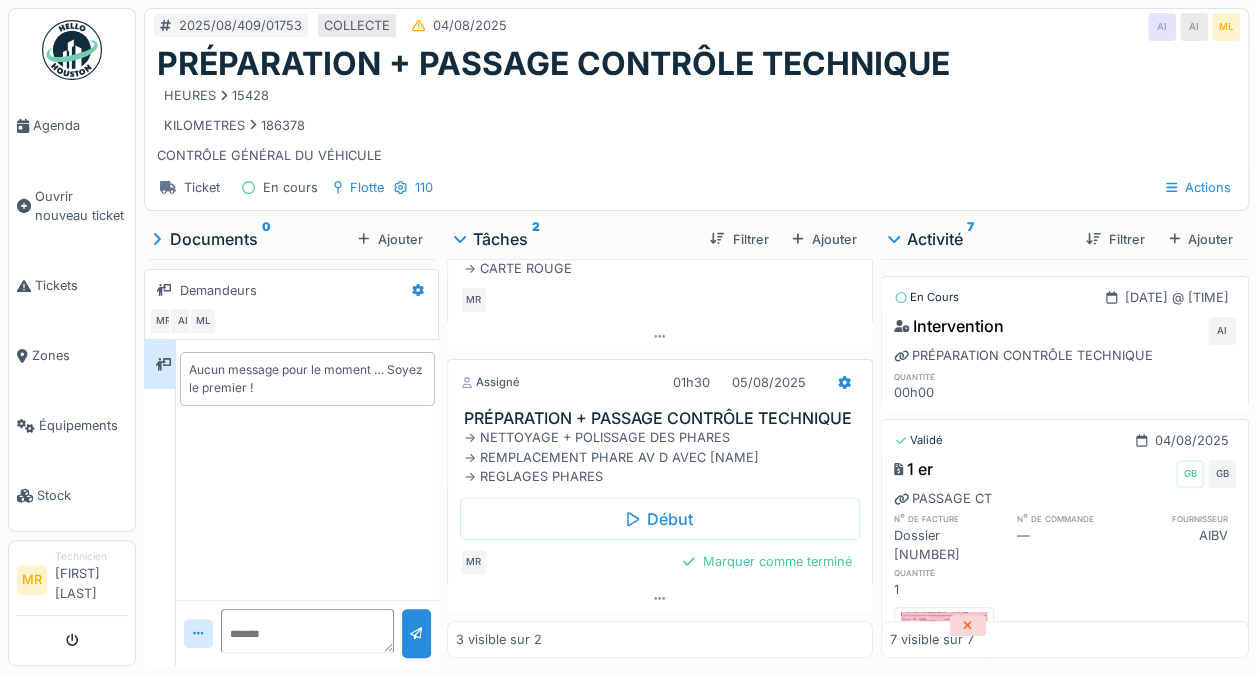 click at bounding box center [844, 382] 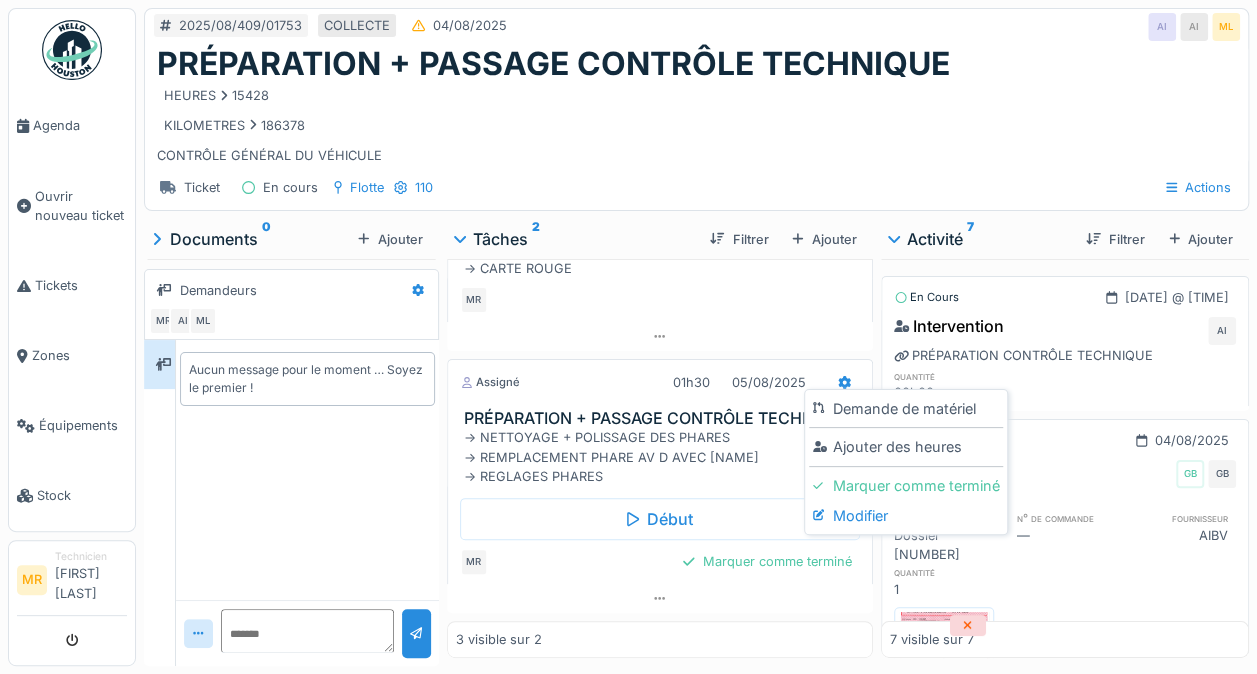 click on "Ajouter des heures" at bounding box center [906, 447] 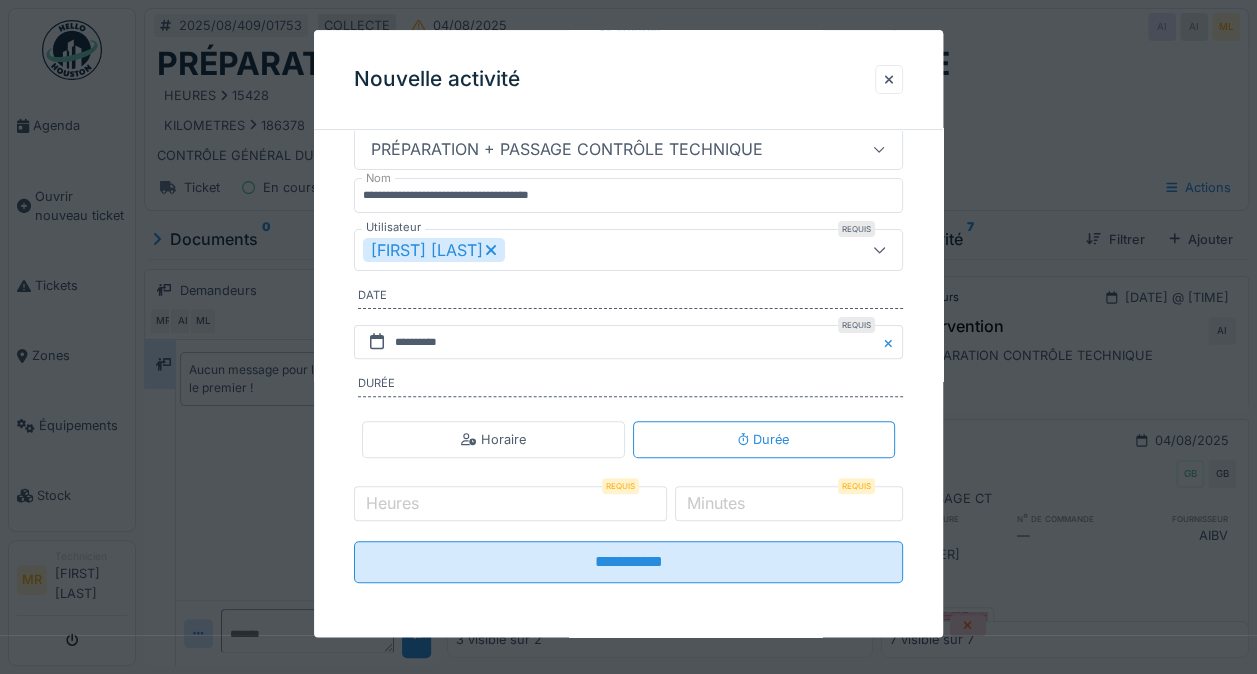 scroll, scrollTop: 160, scrollLeft: 0, axis: vertical 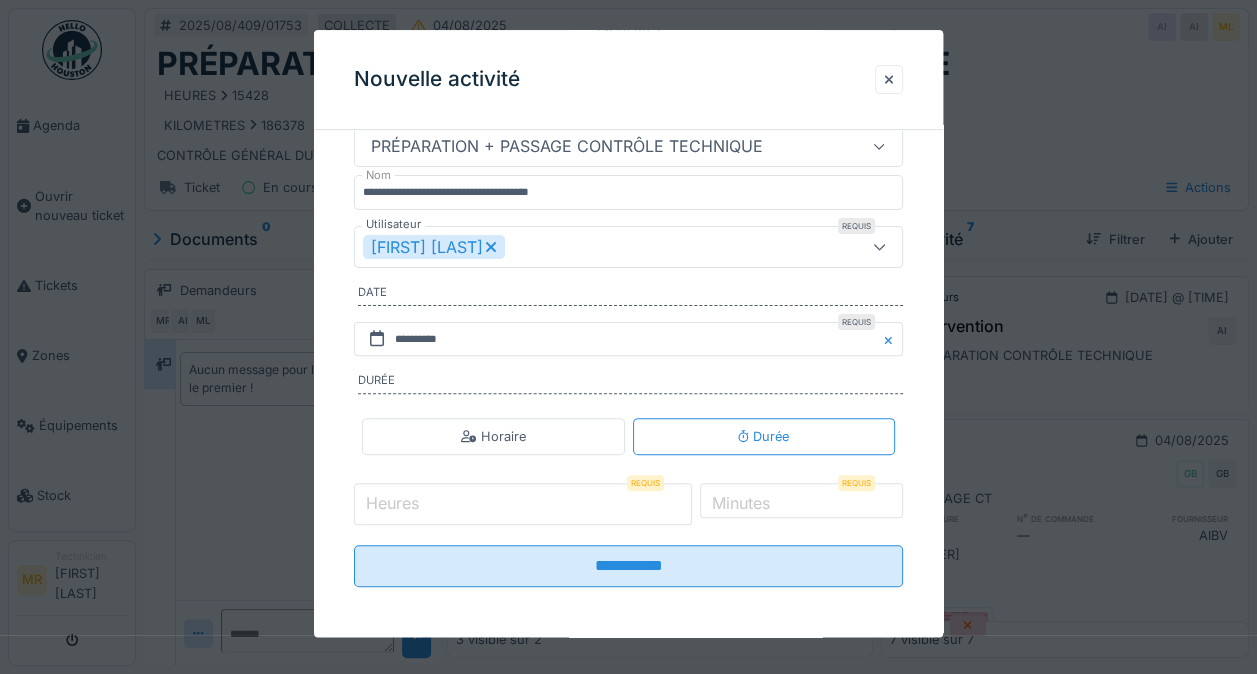 click on "Heures" at bounding box center (522, 504) 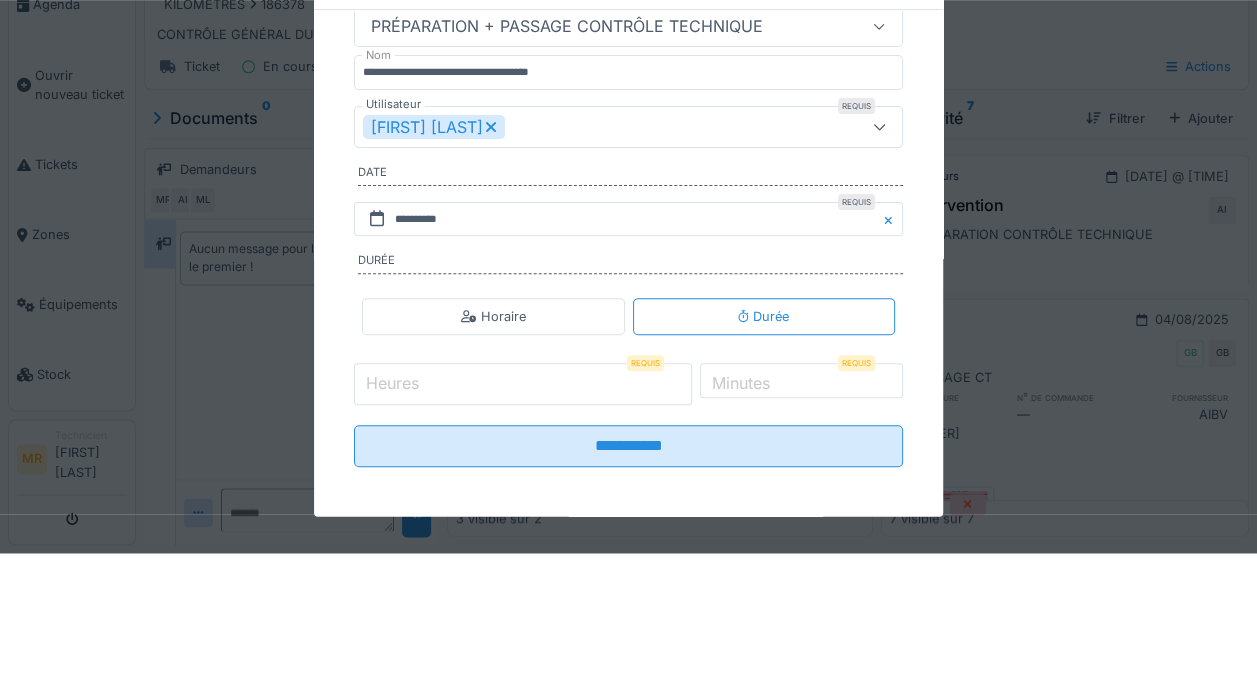 scroll, scrollTop: 15, scrollLeft: 0, axis: vertical 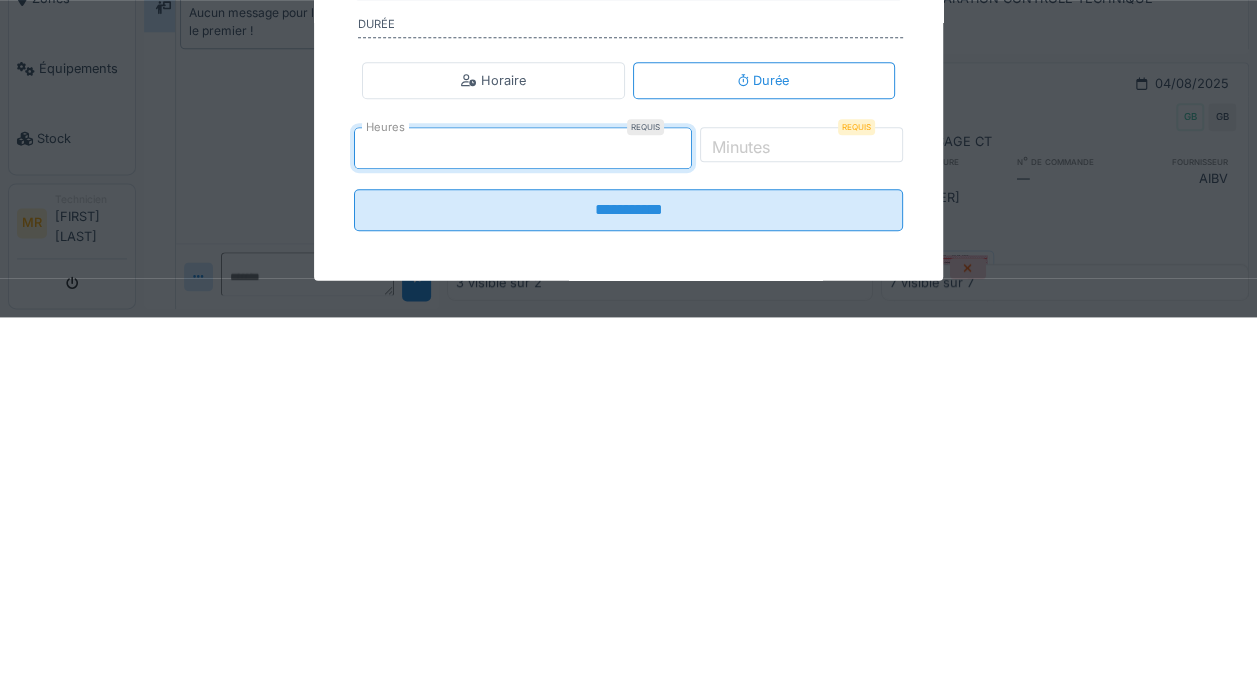 type on "*" 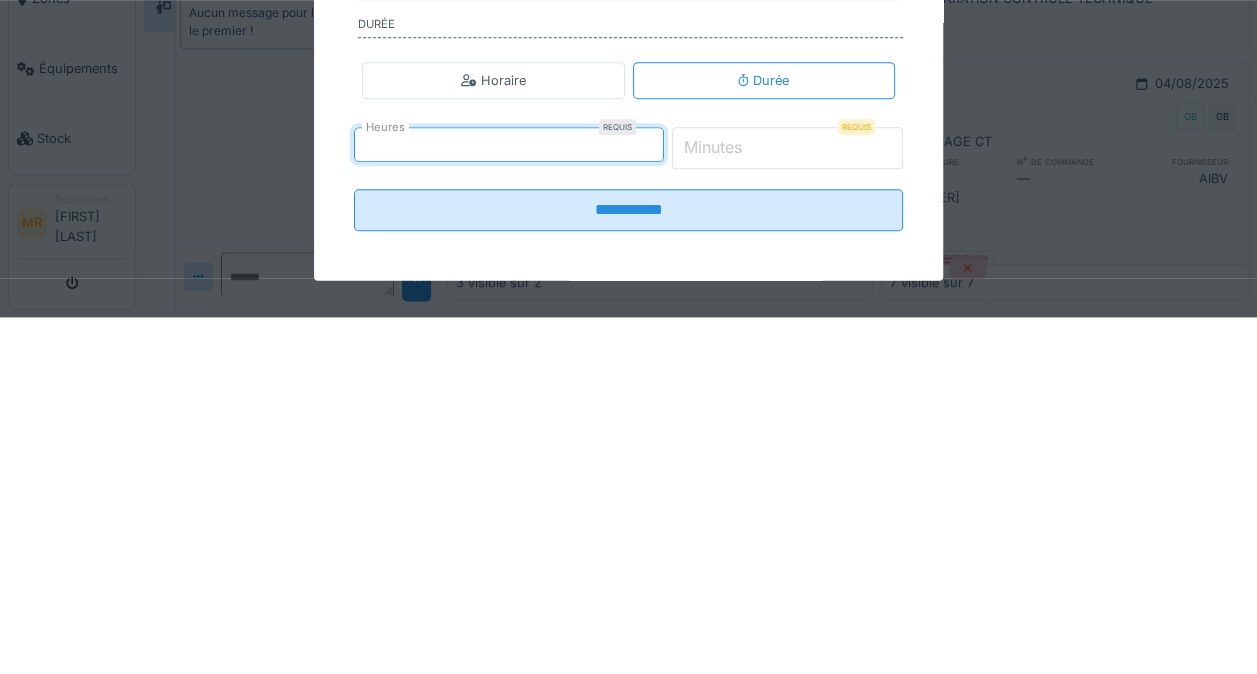 click on "*" at bounding box center [787, 504] 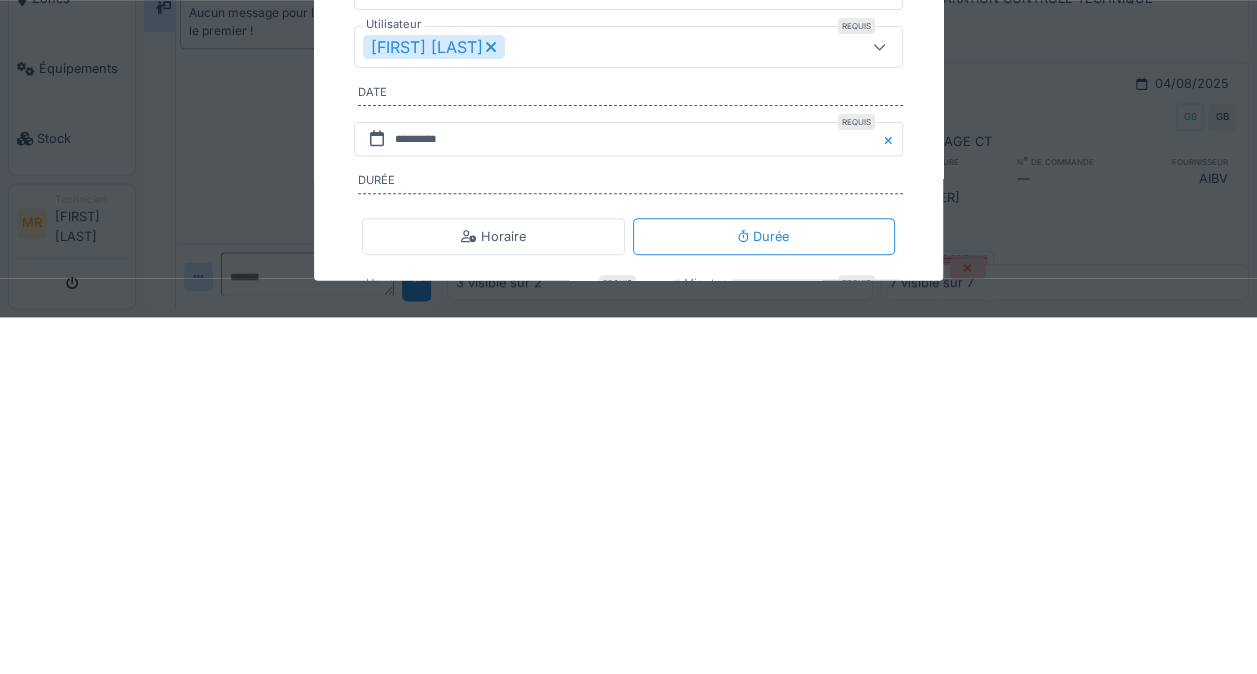 scroll, scrollTop: 0, scrollLeft: 0, axis: both 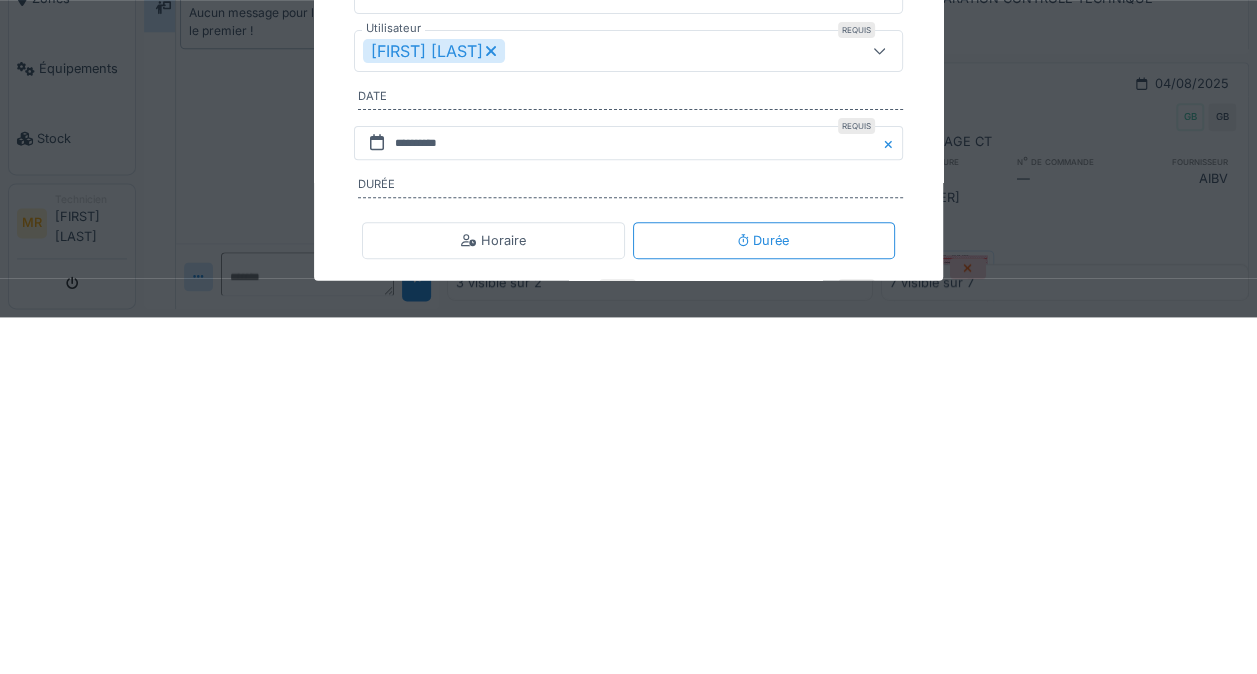 type on "**" 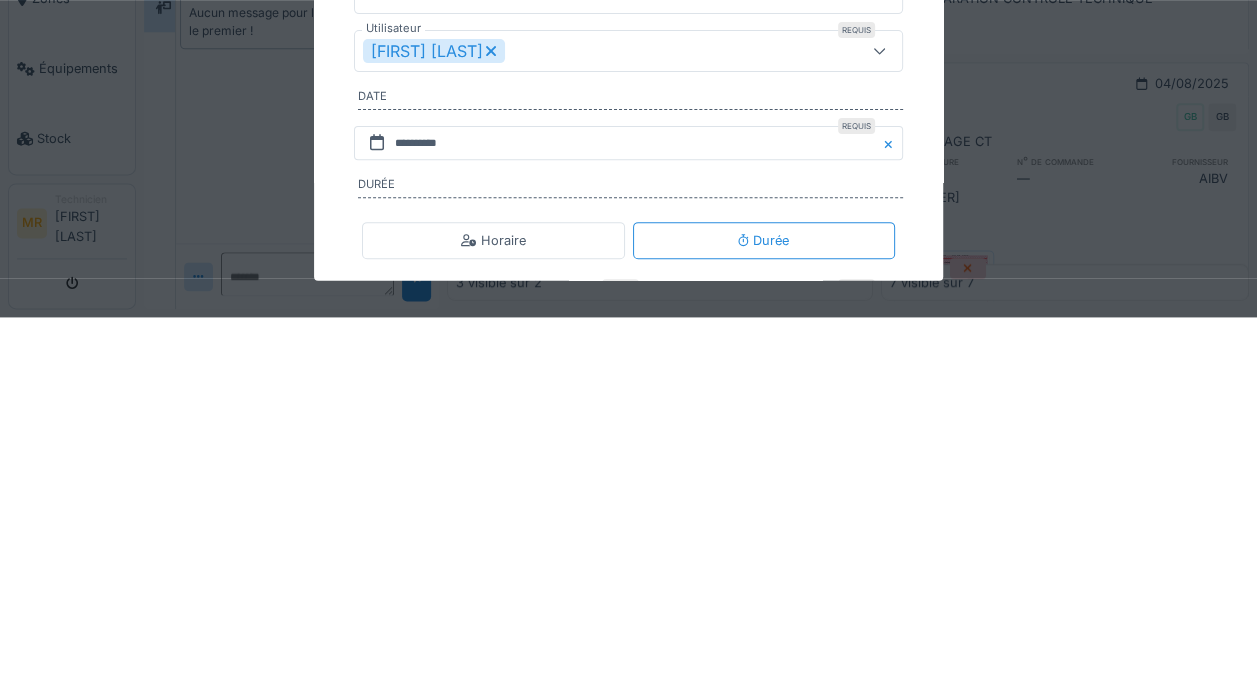 click 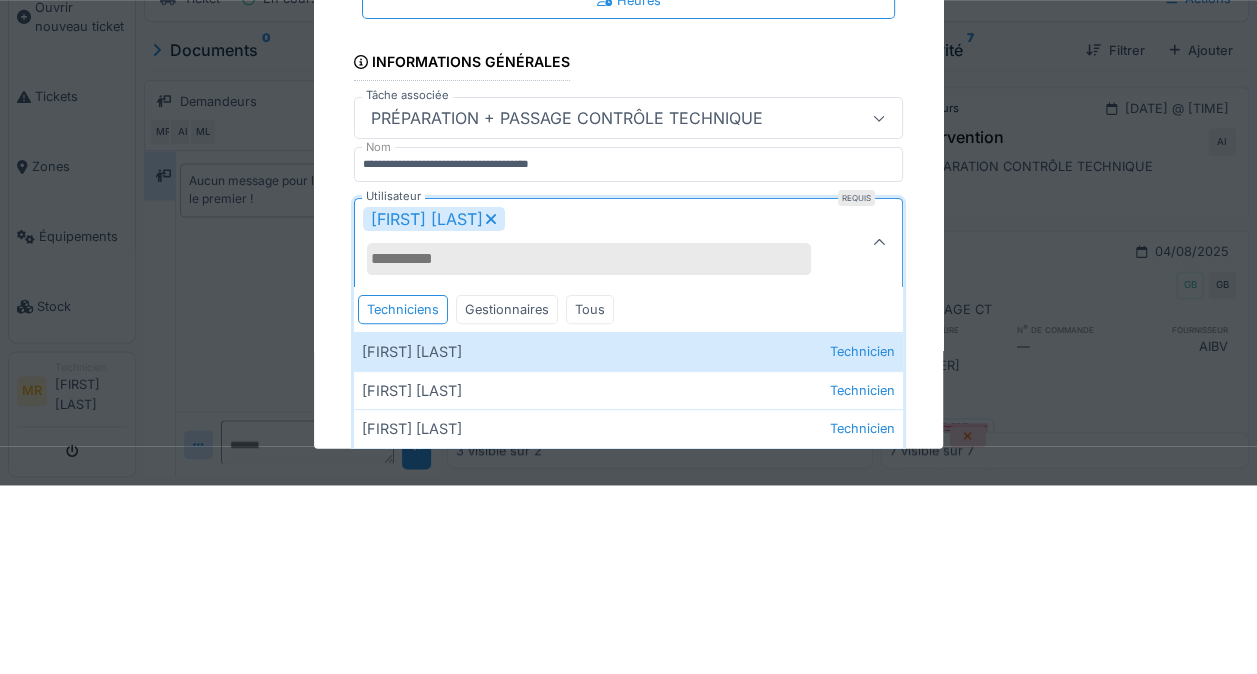 scroll, scrollTop: 15, scrollLeft: 0, axis: vertical 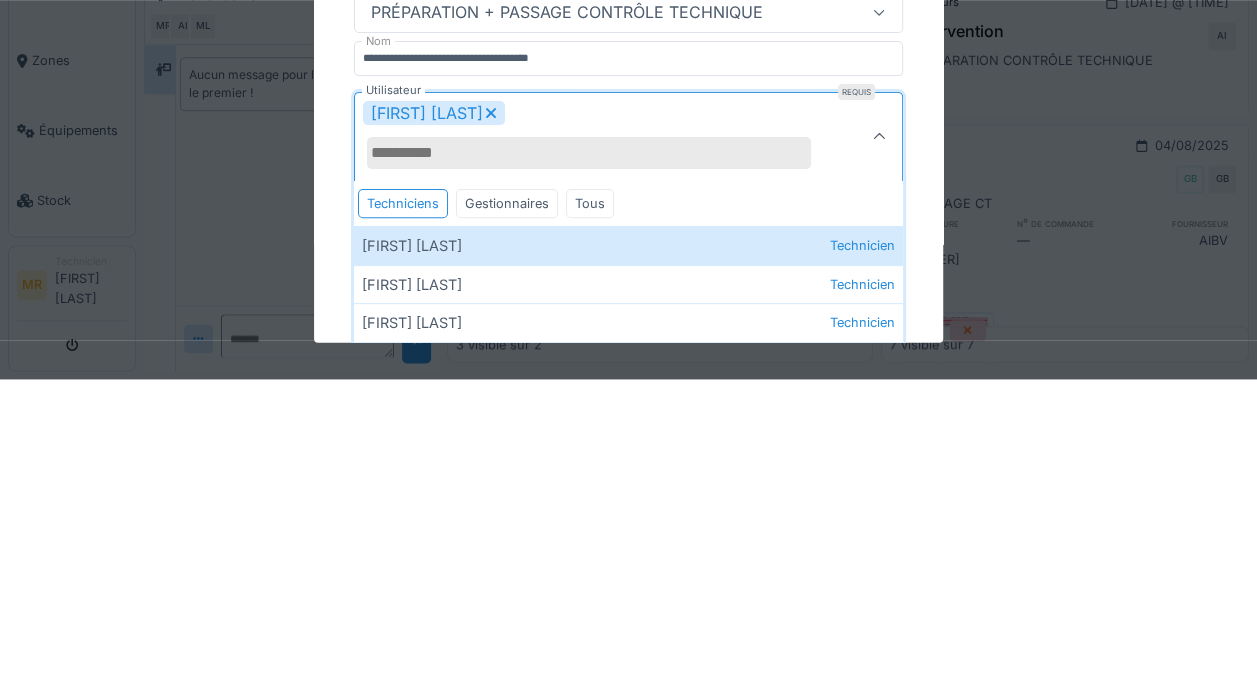 click on "Antonio Ieraci   Technicien" at bounding box center [628, 539] 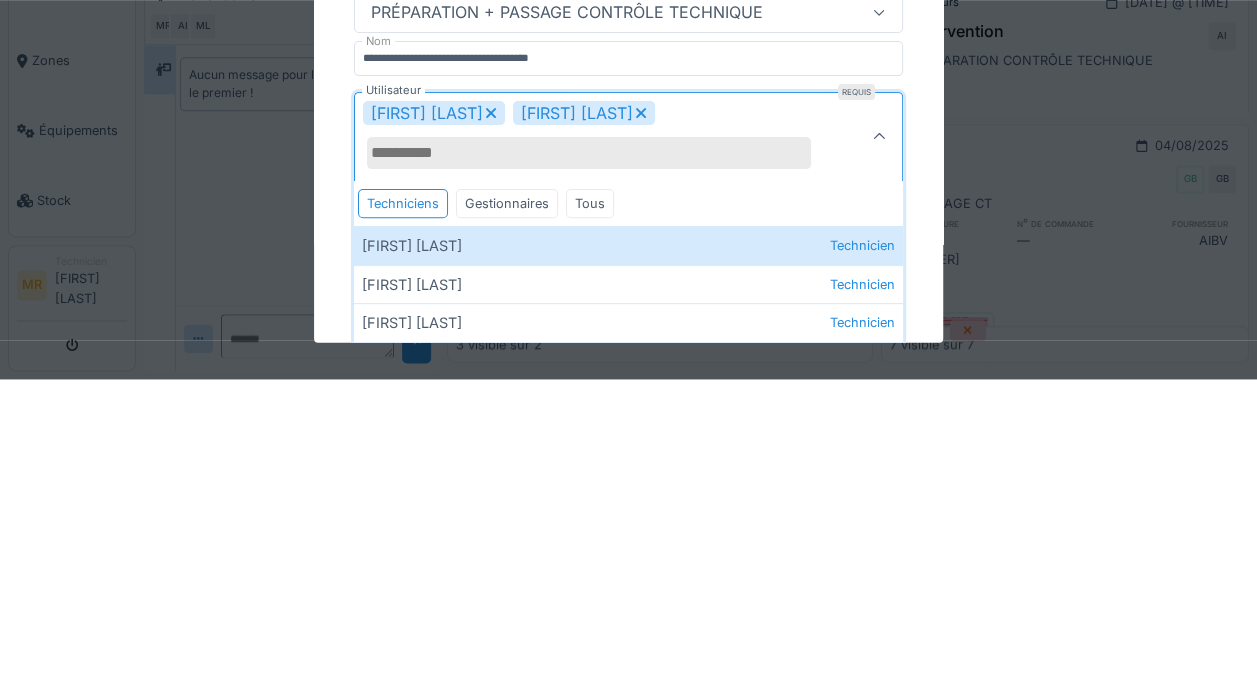 scroll, scrollTop: 15, scrollLeft: 0, axis: vertical 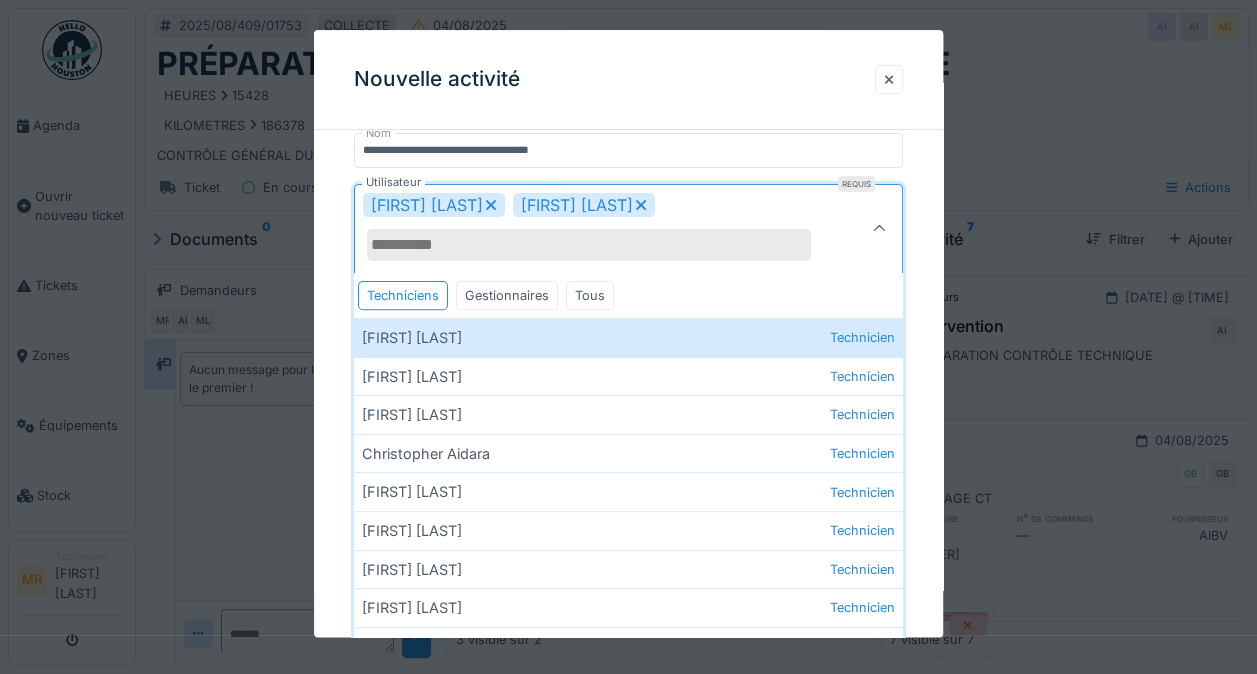 click at bounding box center (879, 229) 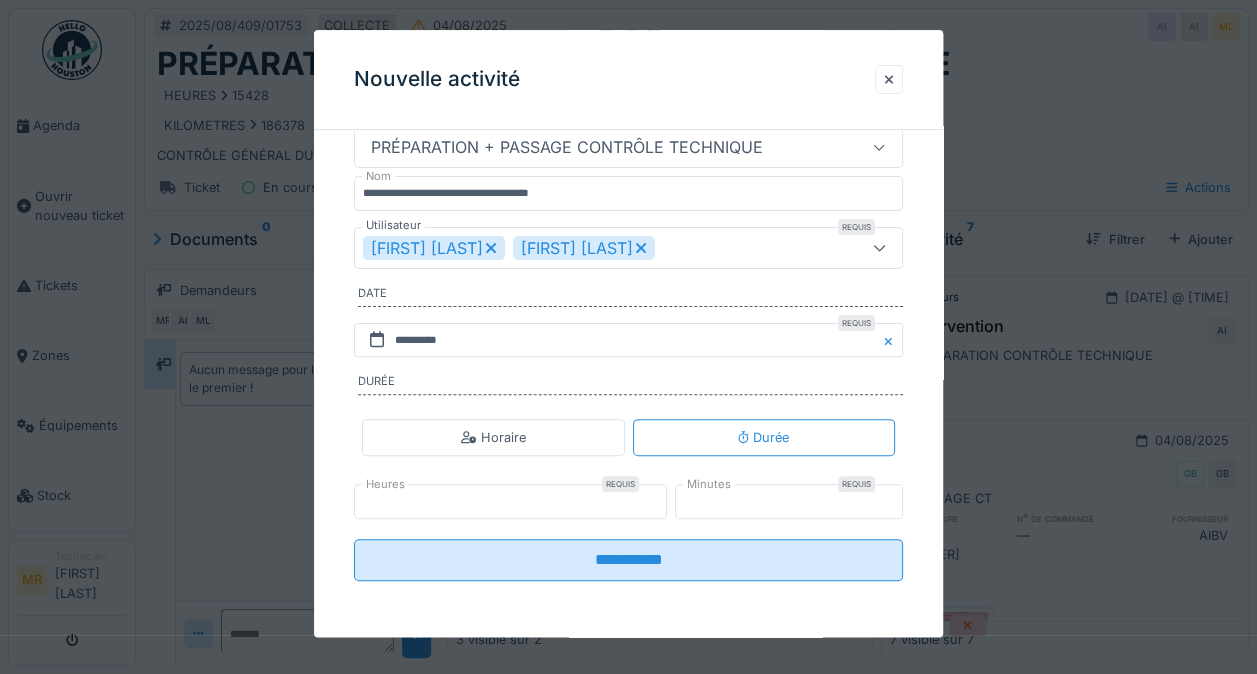 scroll, scrollTop: 160, scrollLeft: 0, axis: vertical 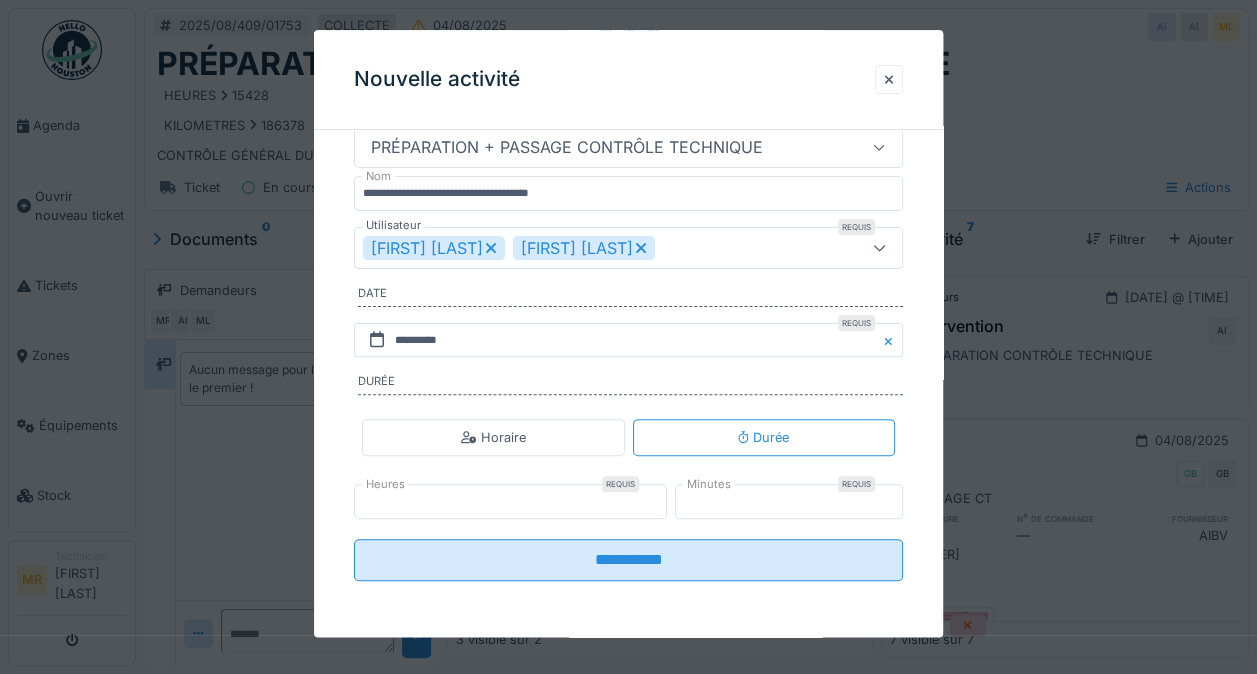 click on "**********" at bounding box center [628, 560] 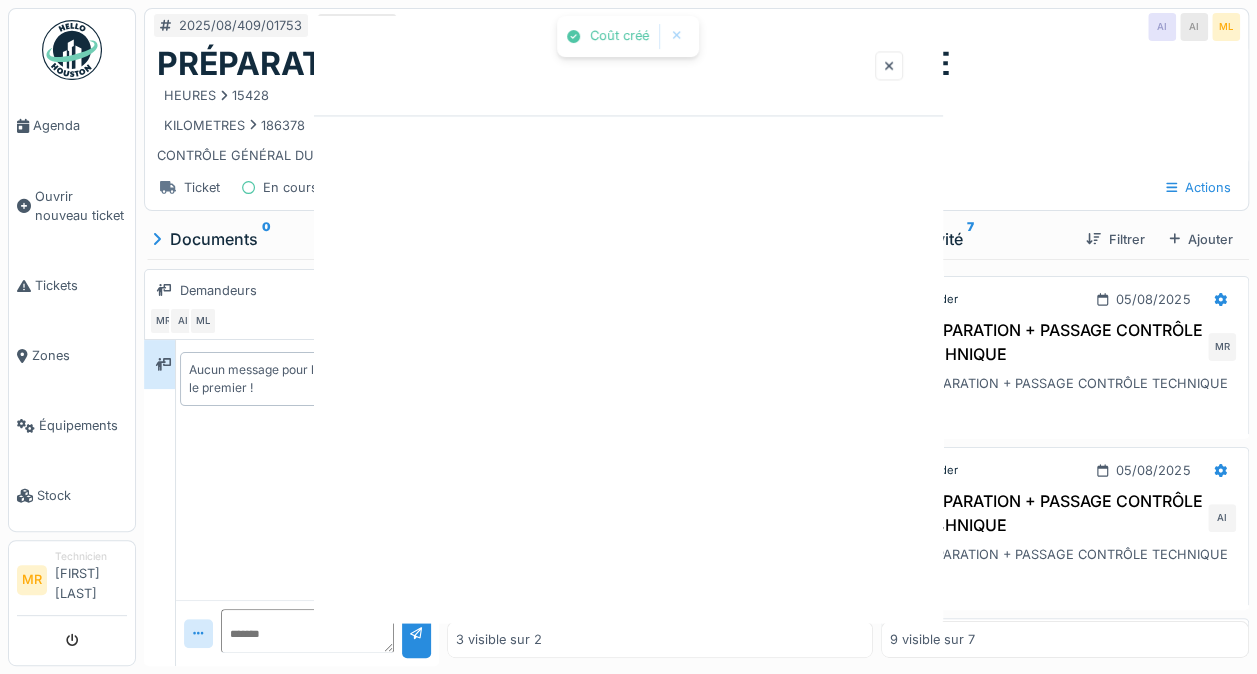 scroll, scrollTop: 0, scrollLeft: 0, axis: both 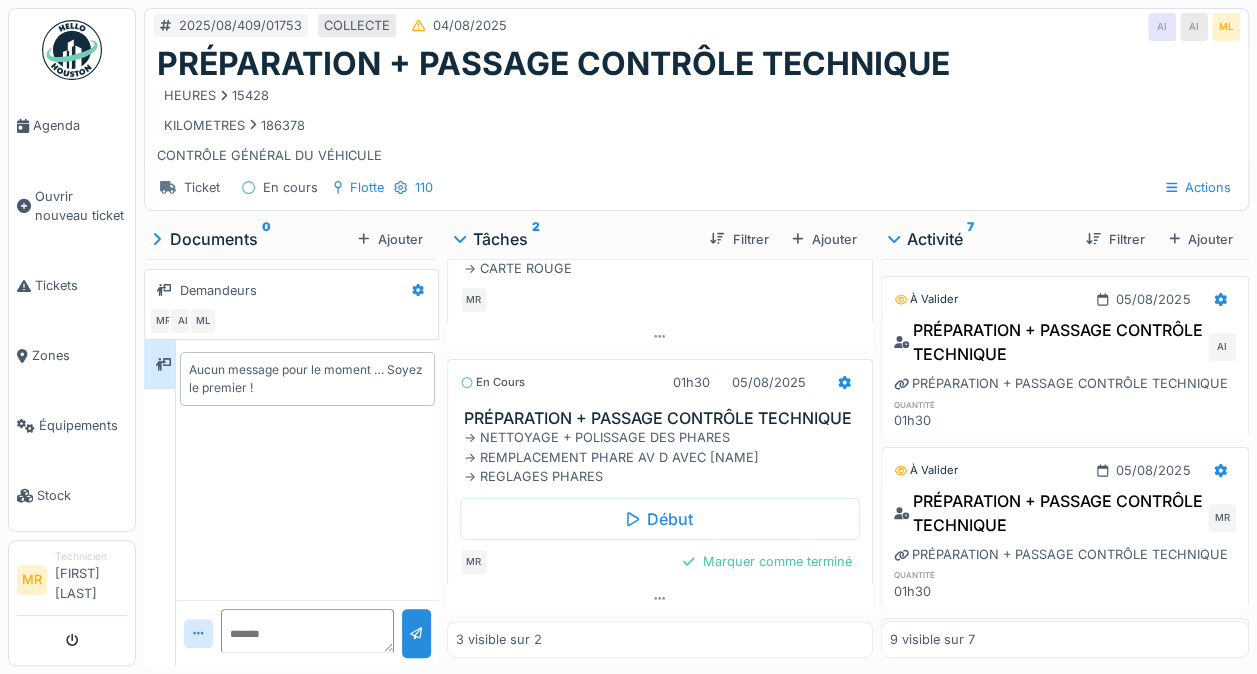 click on "Marquer comme terminé" at bounding box center [767, 561] 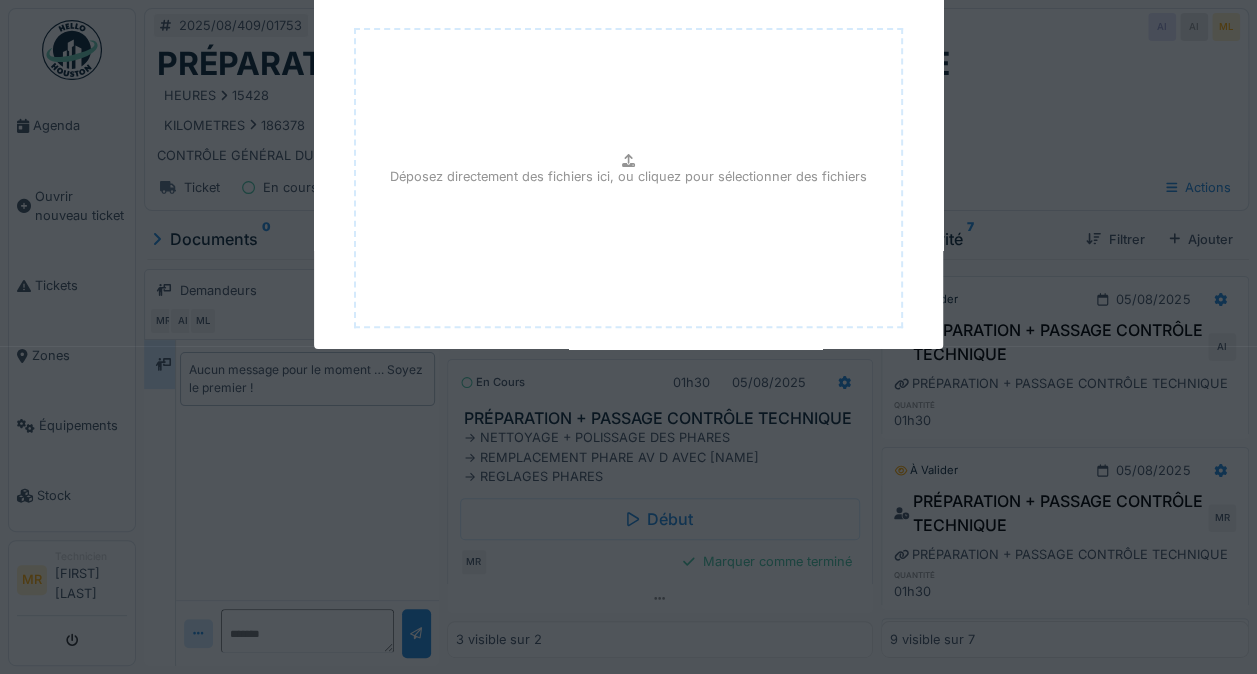 click on "Déposez directement des fichiers ici, ou cliquez pour sélectionner des fichiers" at bounding box center [628, 178] 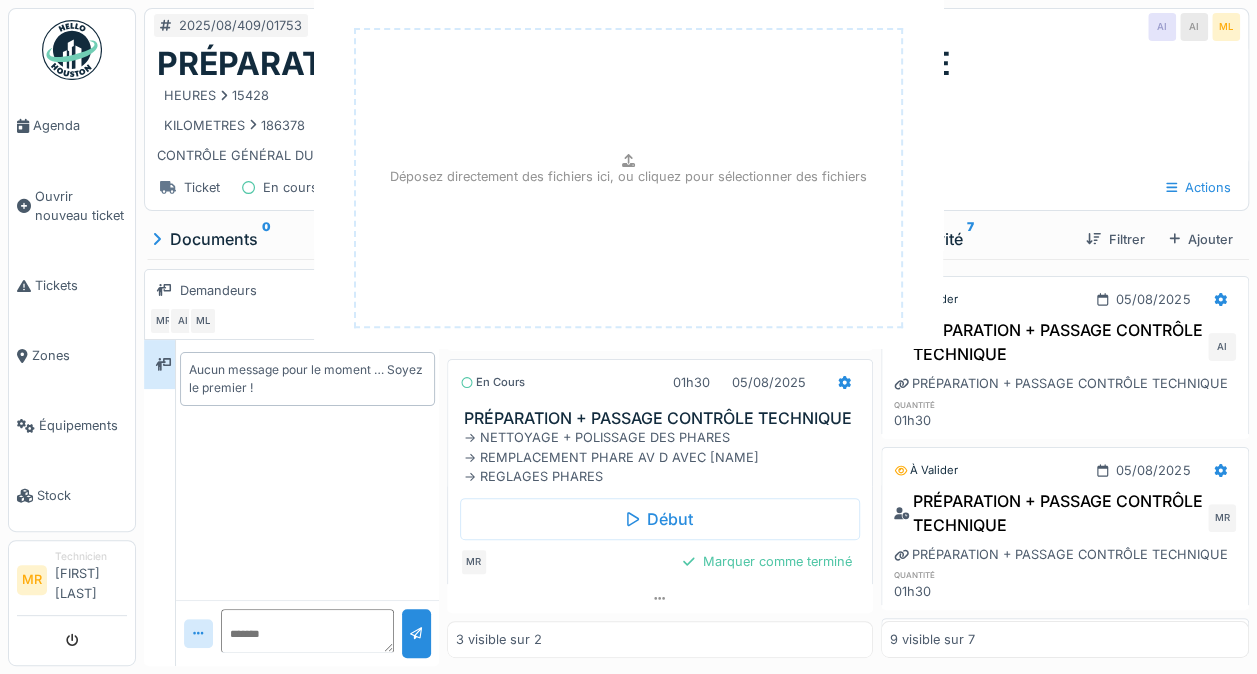 type 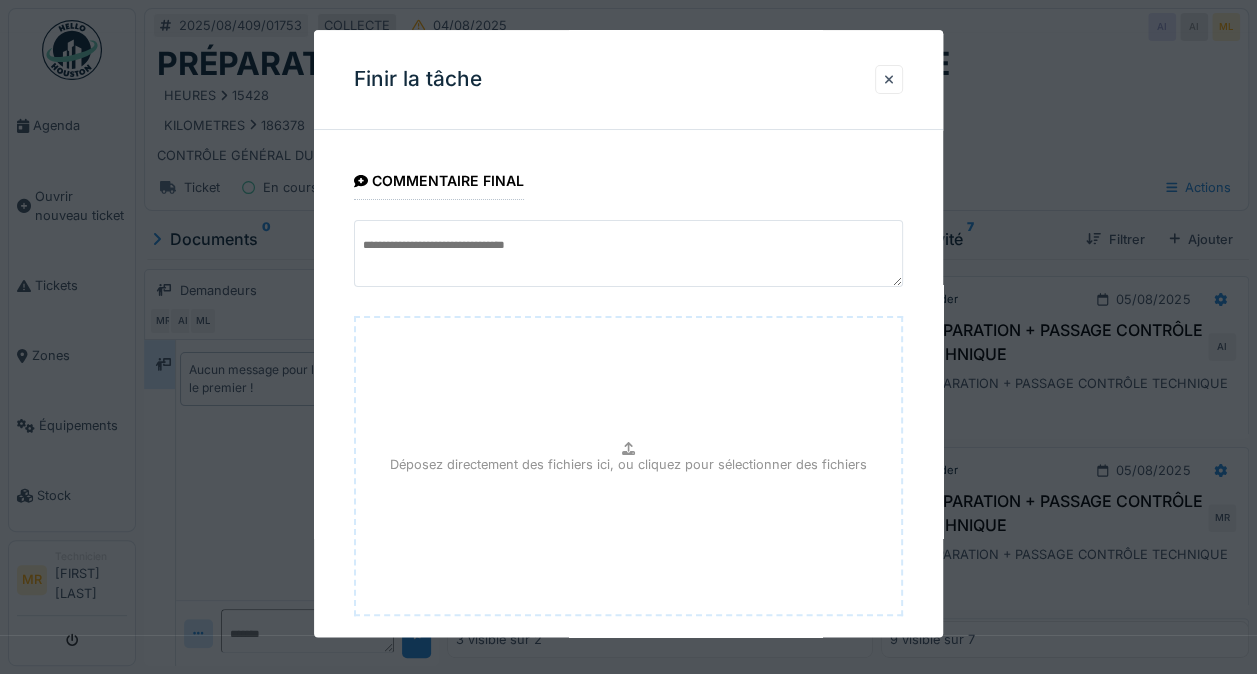 scroll, scrollTop: 108, scrollLeft: 0, axis: vertical 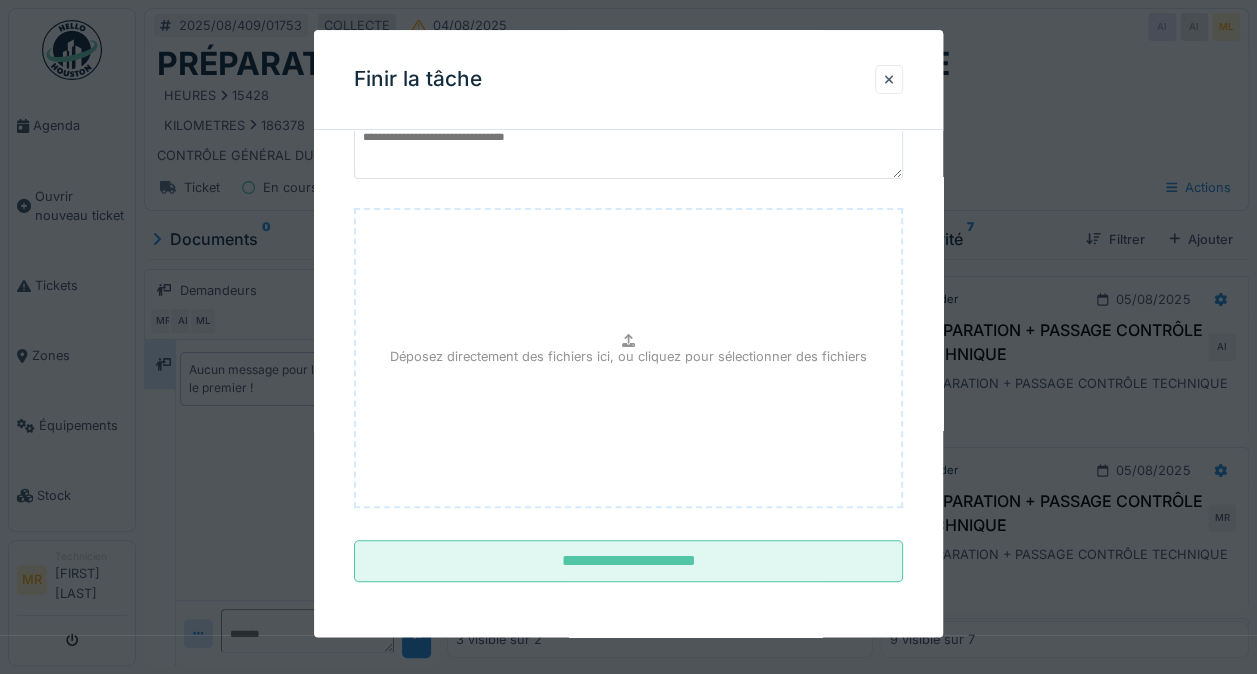 click on "**********" at bounding box center (628, 318) 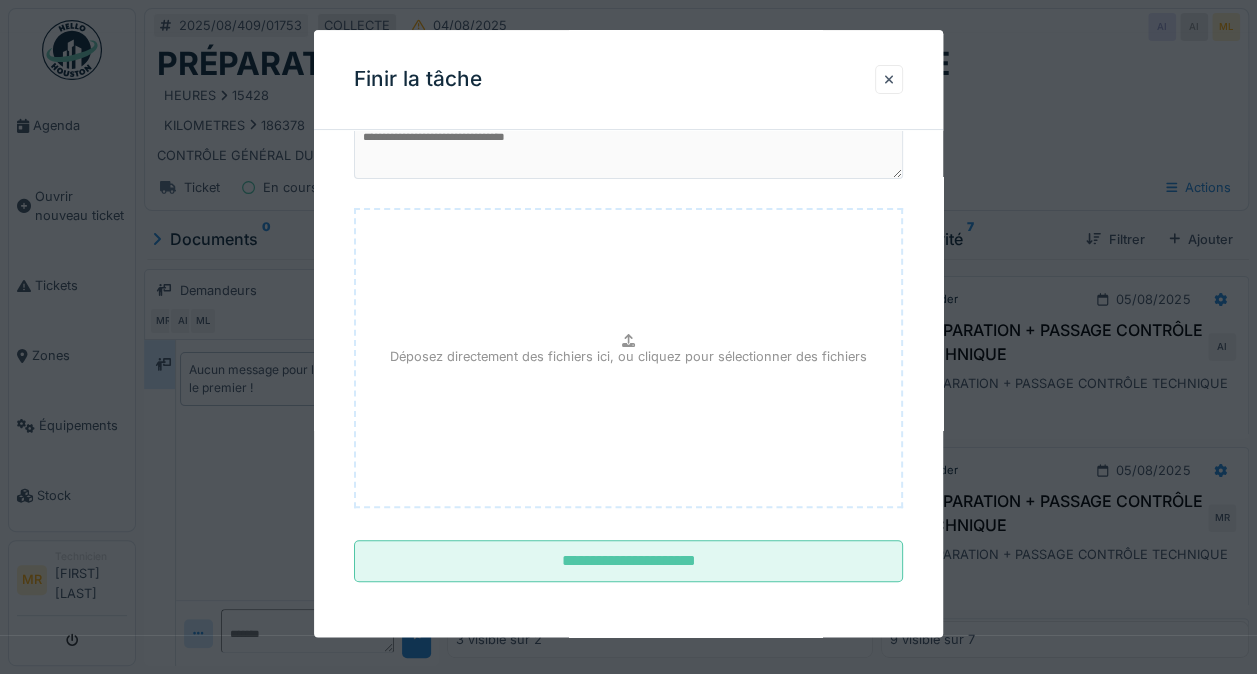 click on "**********" at bounding box center [628, 333] 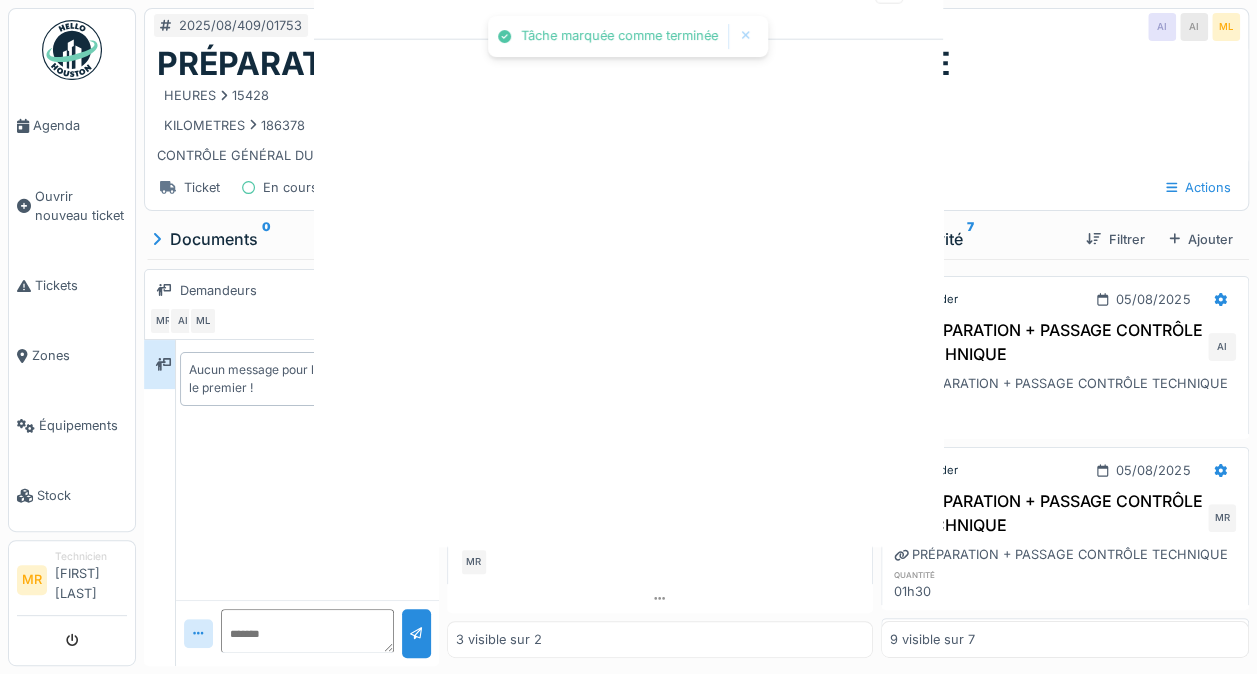 scroll, scrollTop: 0, scrollLeft: 0, axis: both 